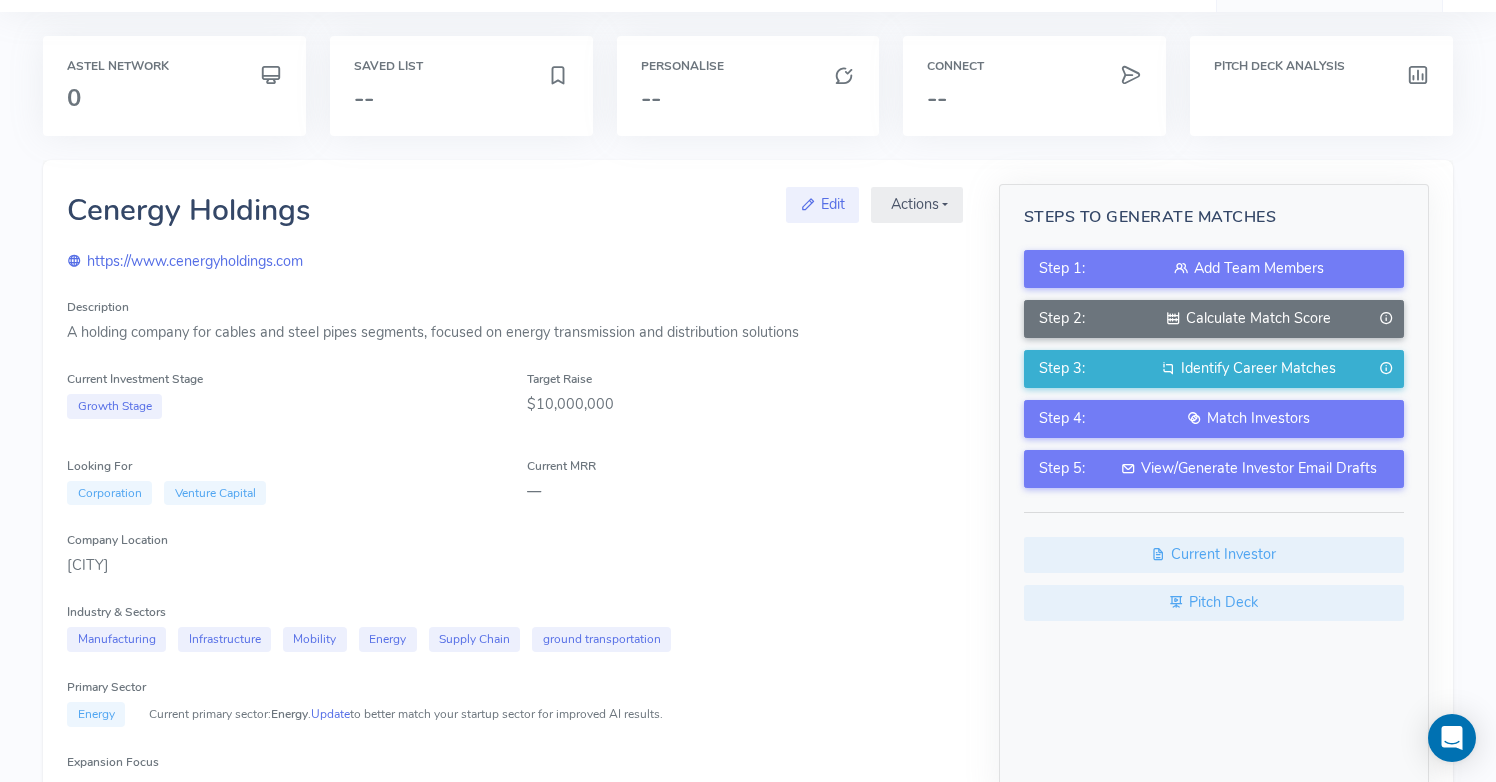 scroll, scrollTop: 0, scrollLeft: 0, axis: both 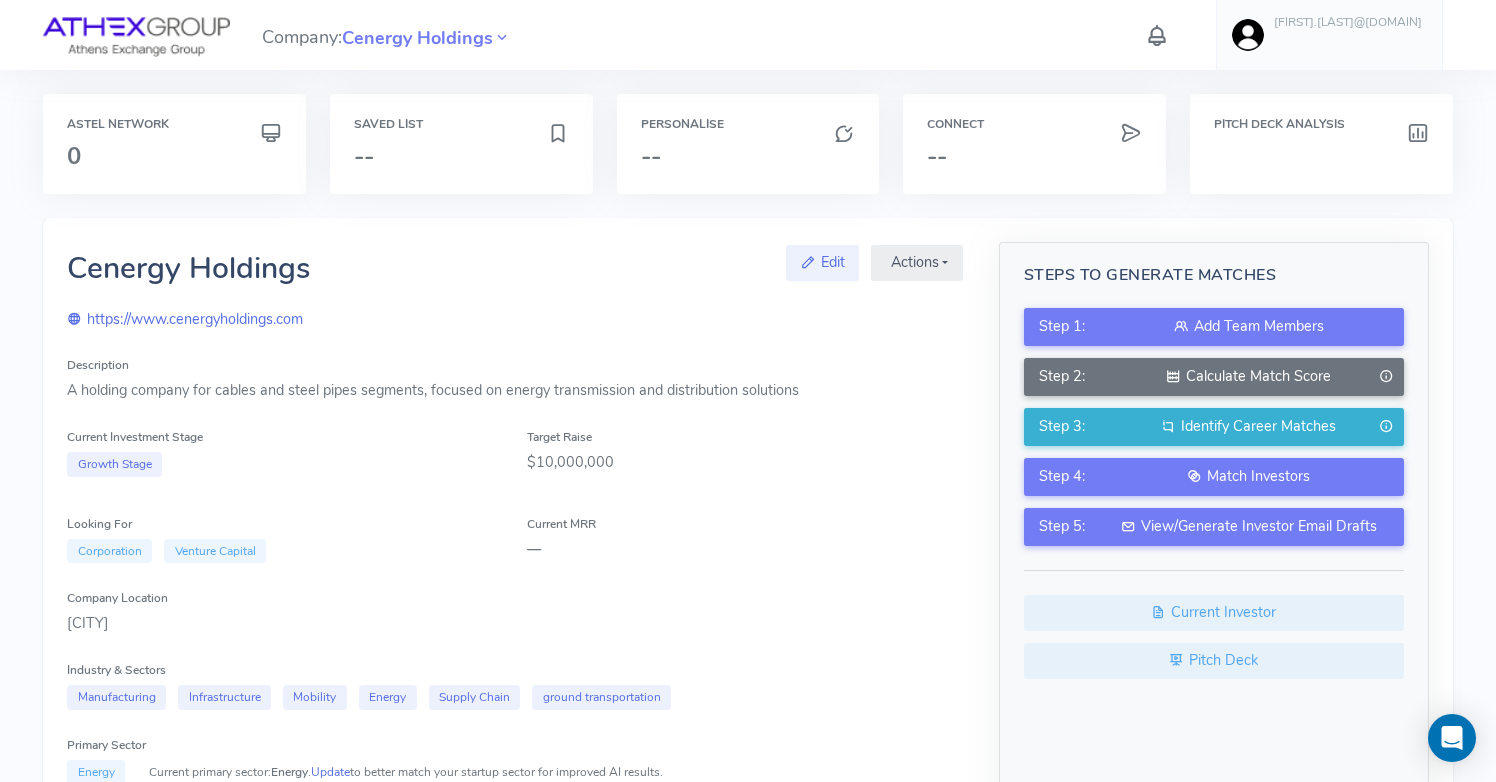 click at bounding box center (1157, 35) 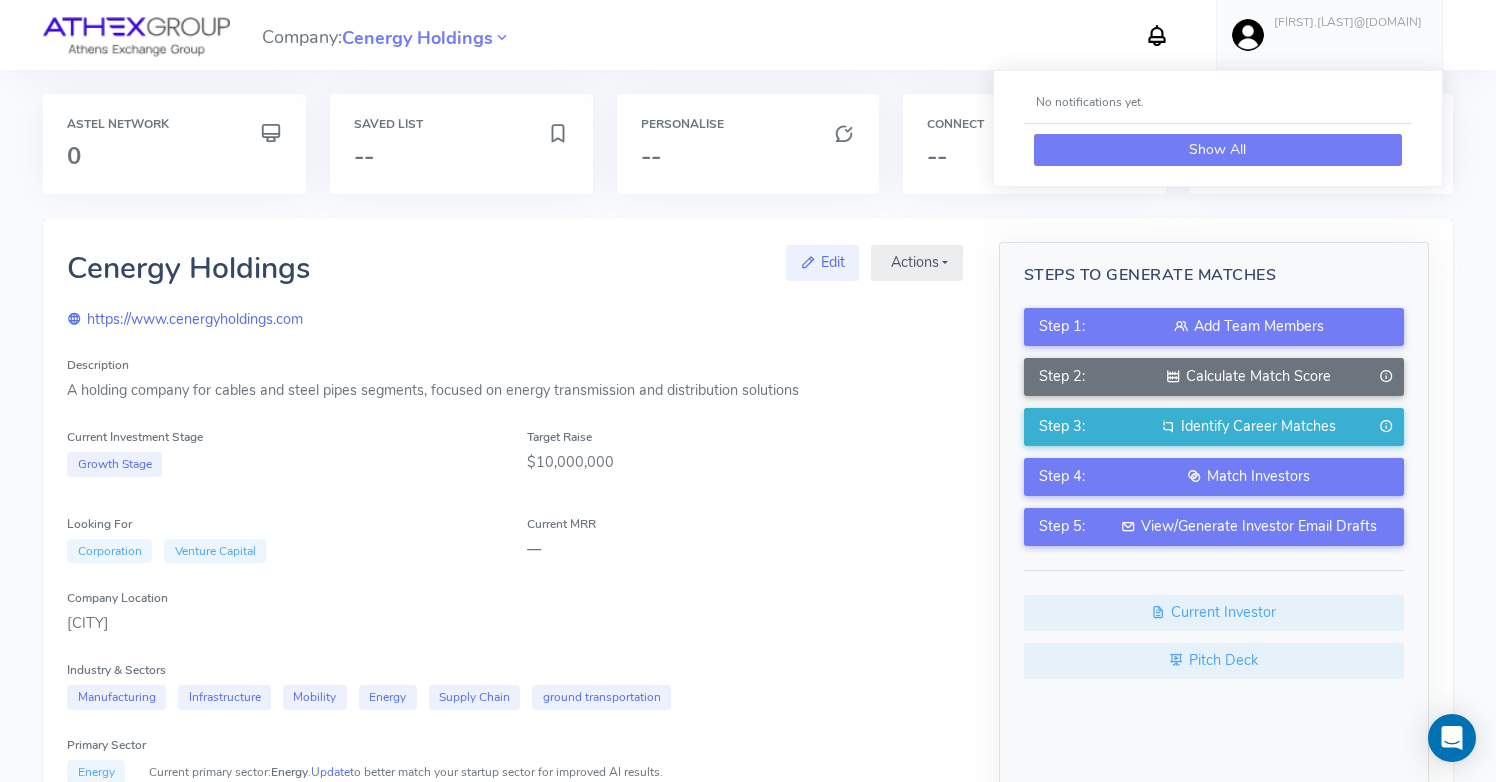click on "Show All" at bounding box center [1218, 150] 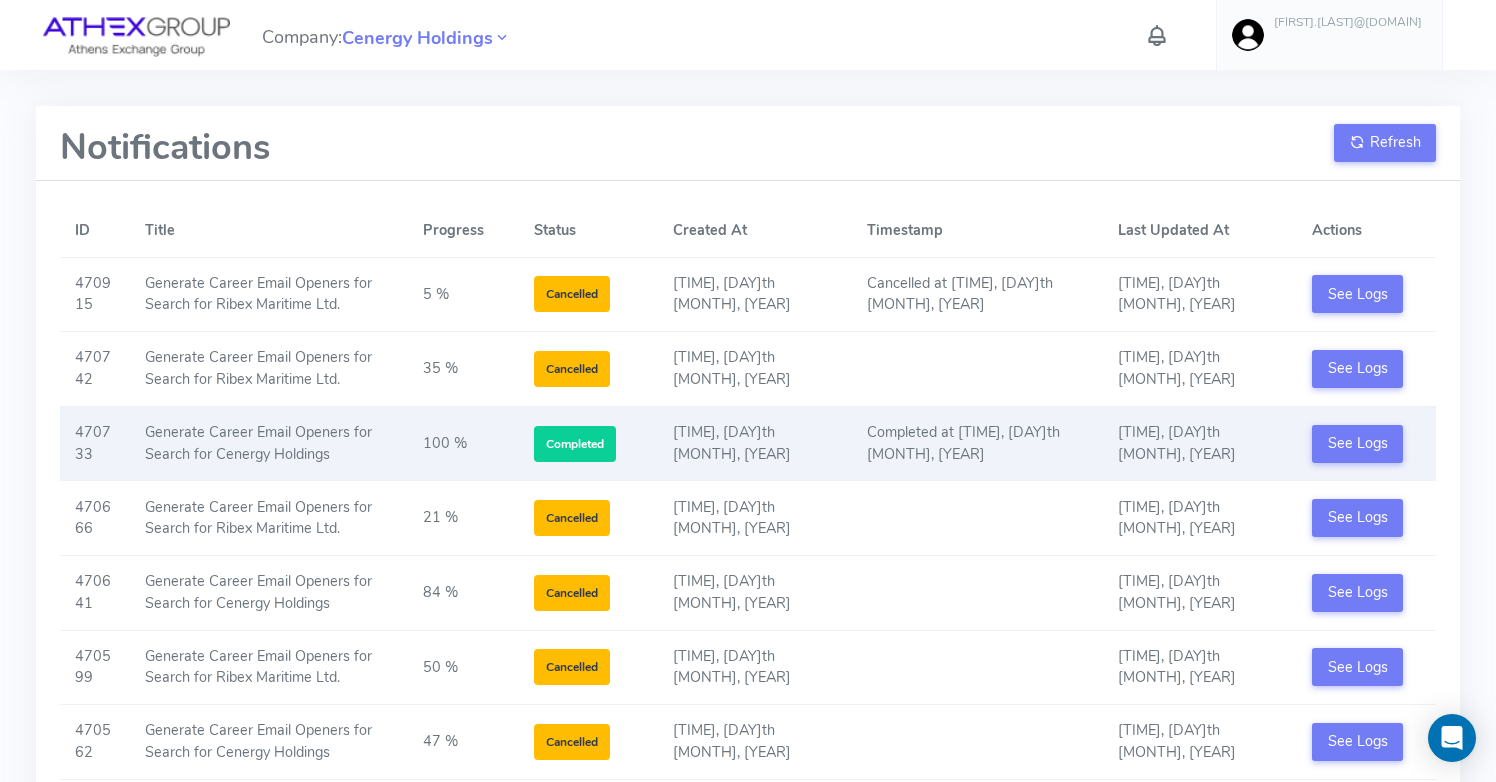 click on "Completed" at bounding box center (575, 444) 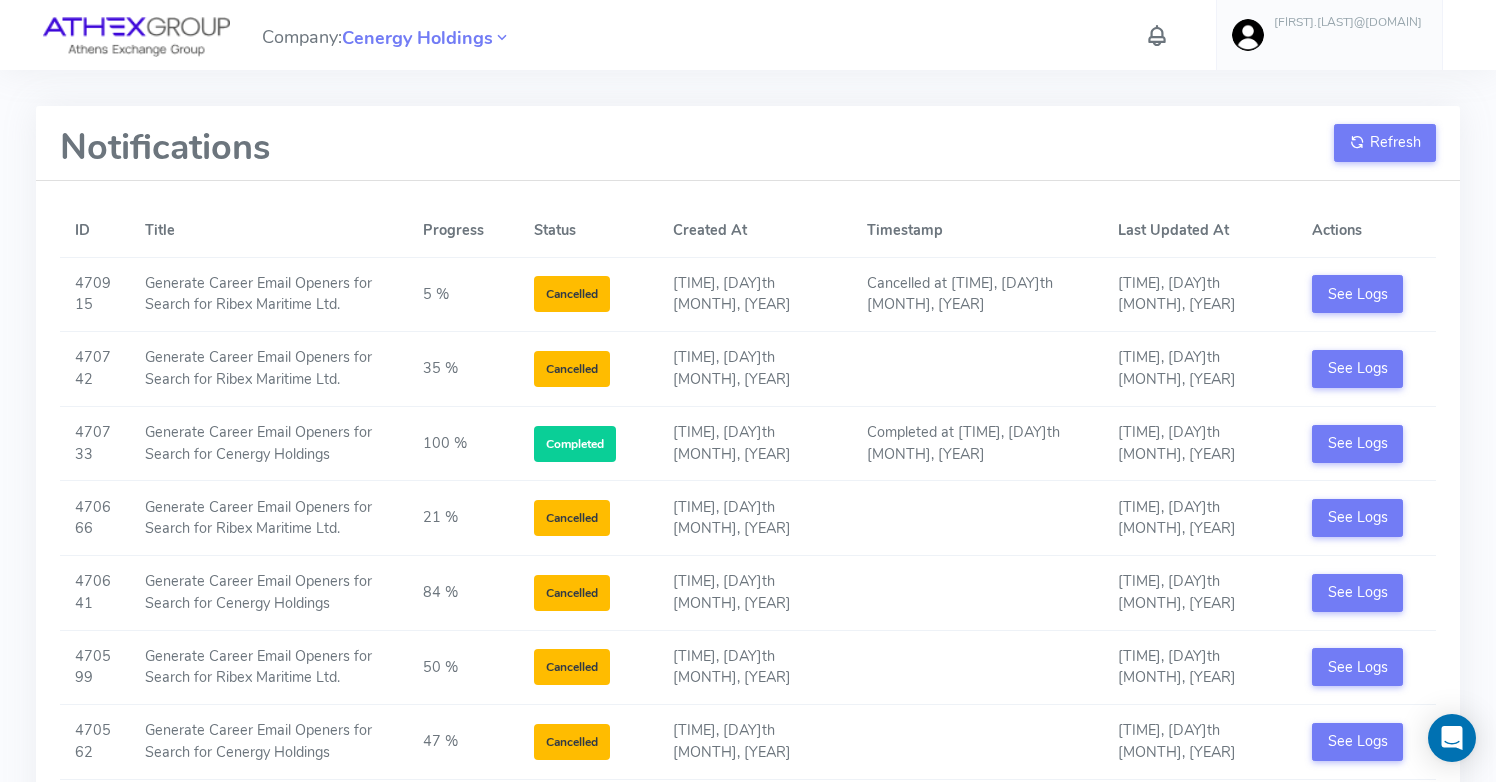 click at bounding box center (136, 37) 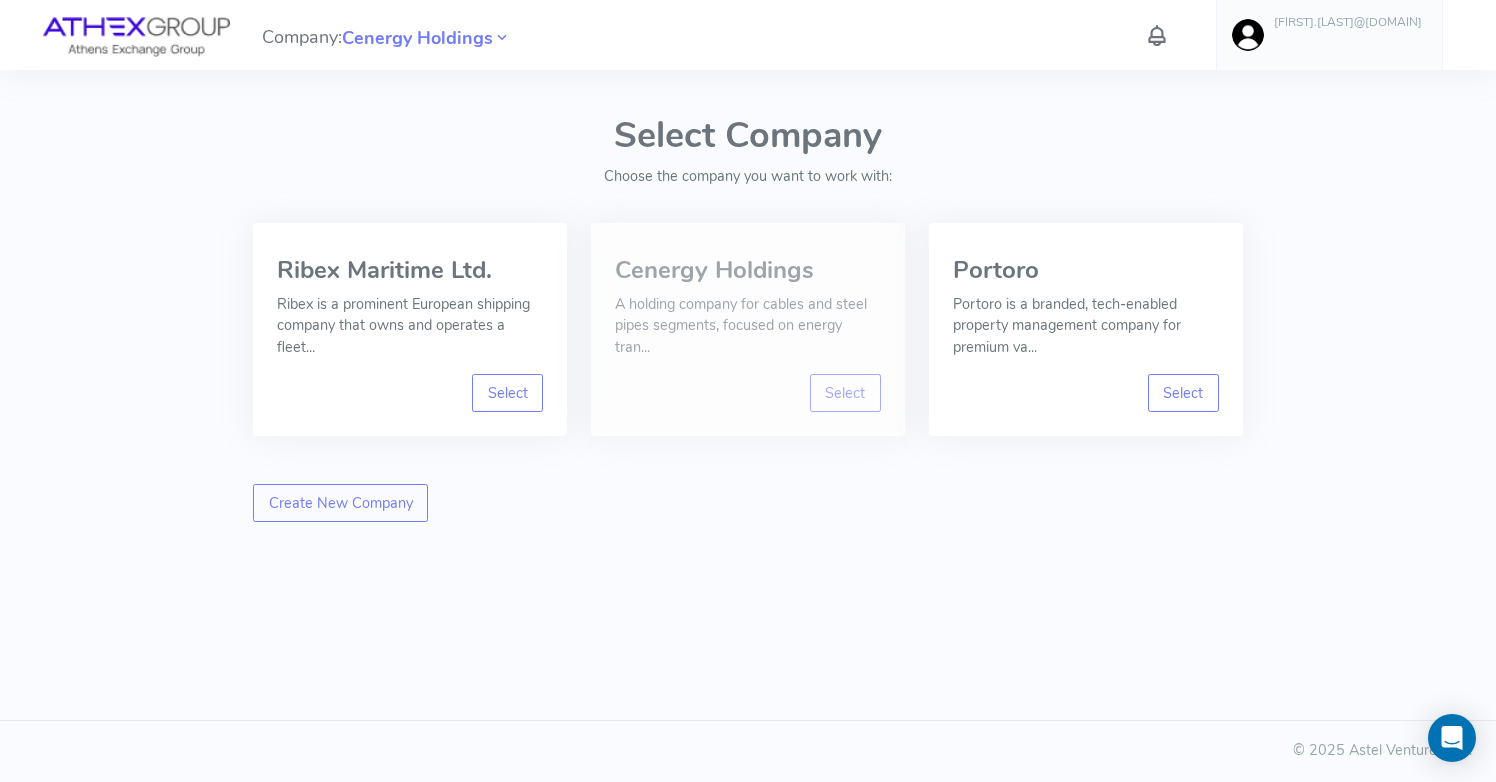 click on "A holding company for cables and steel pipes segments, focused on energy tran..." at bounding box center (748, 326) 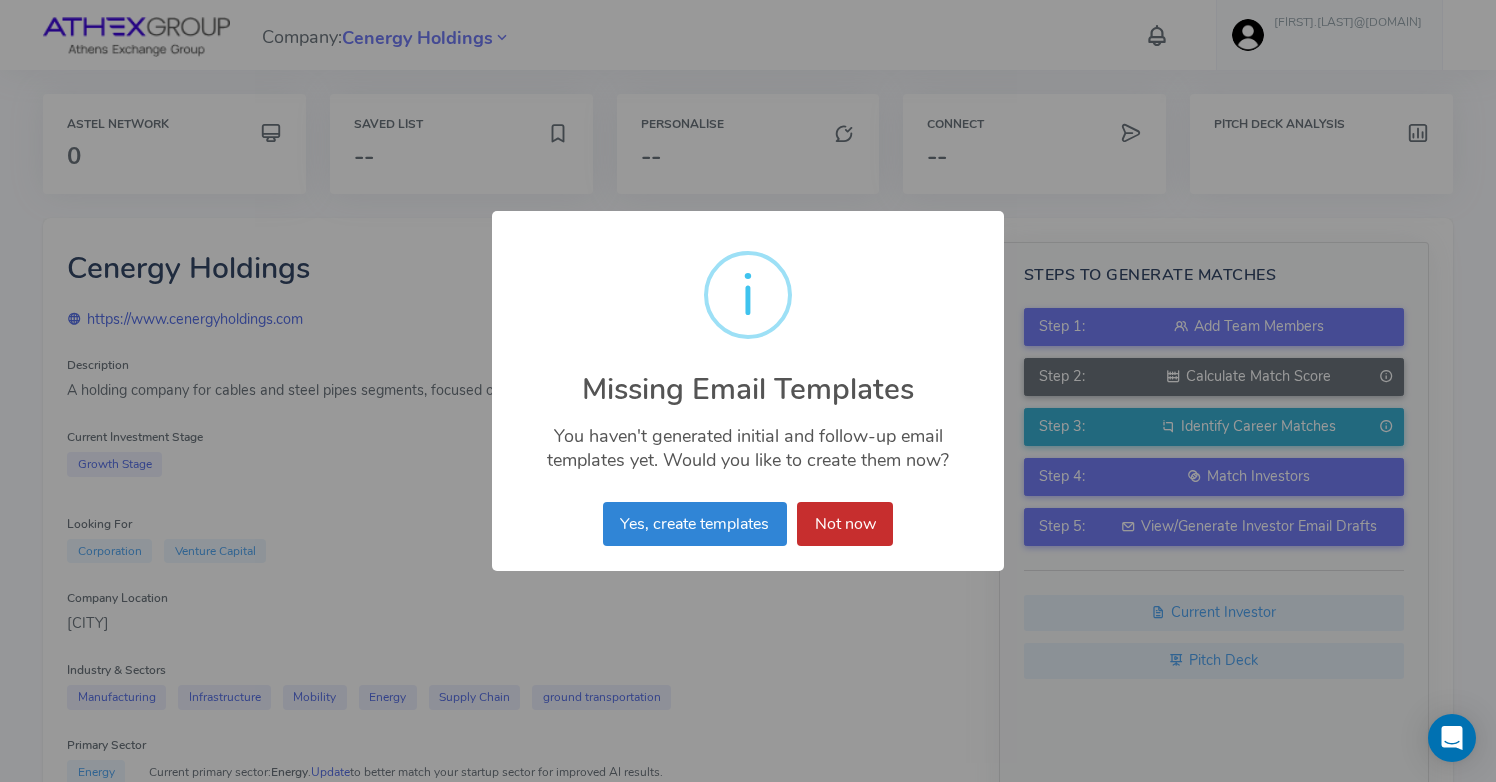 click on "Not now" at bounding box center (845, 524) 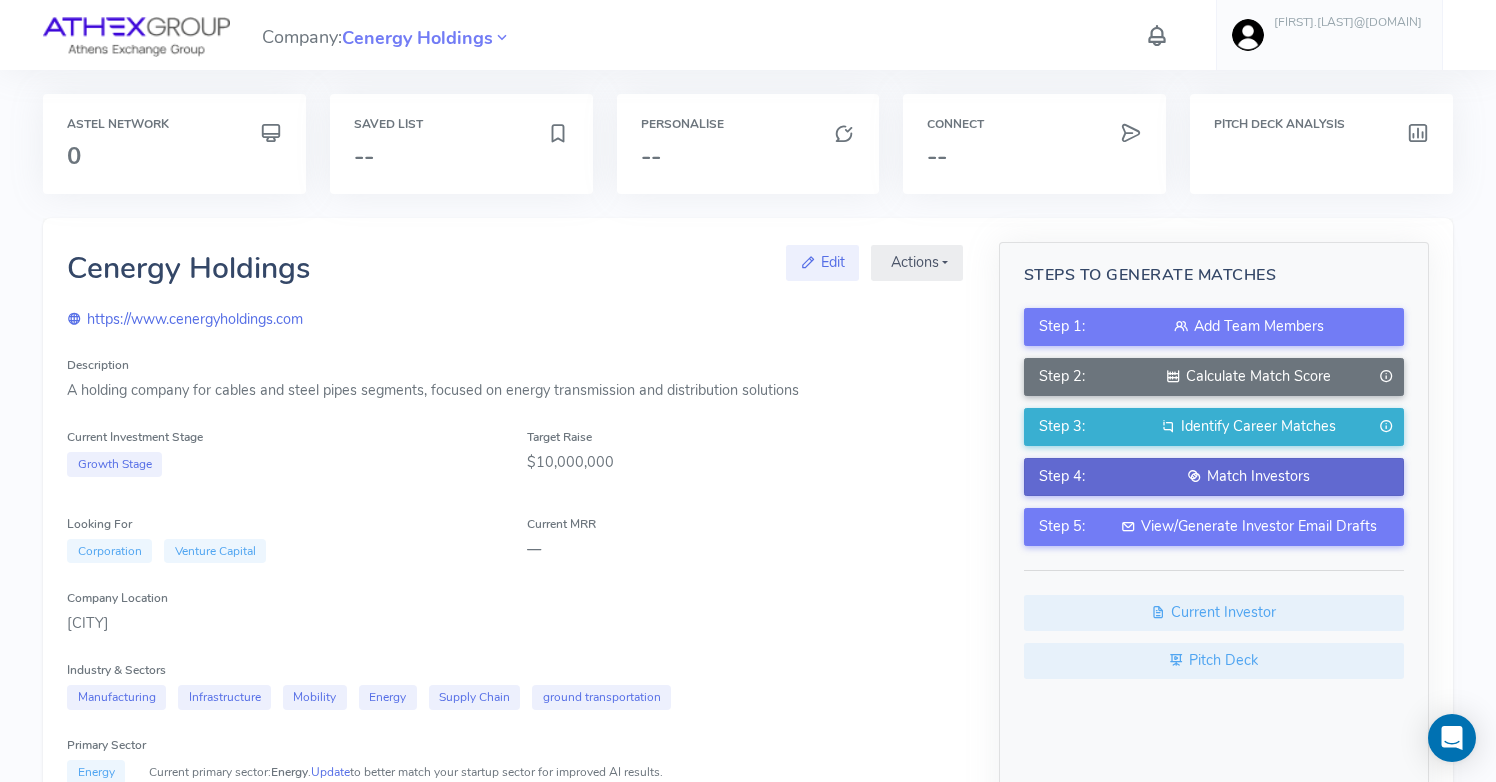 click on "Match Investors" at bounding box center [1248, 477] 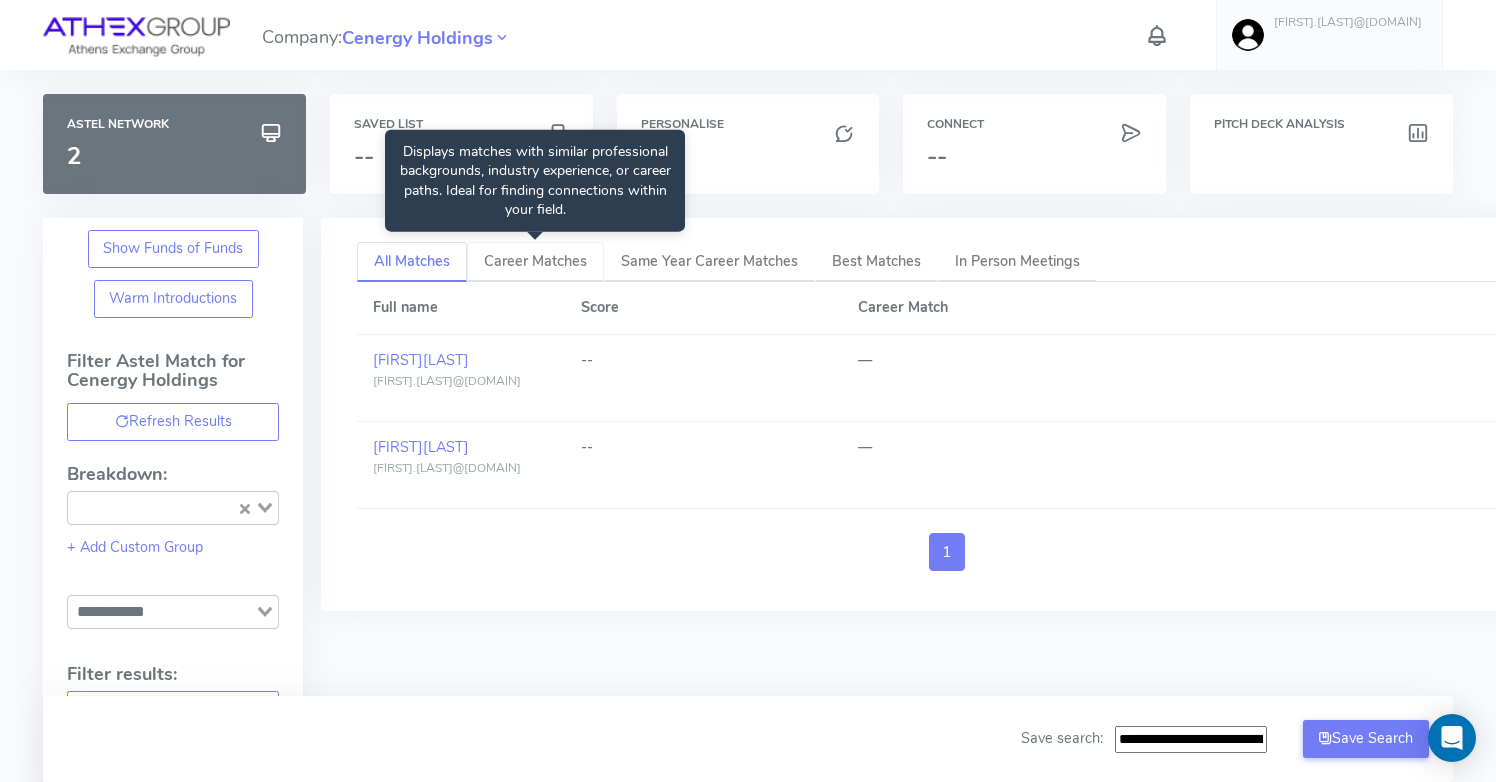 click on "Career Matches" at bounding box center [535, 262] 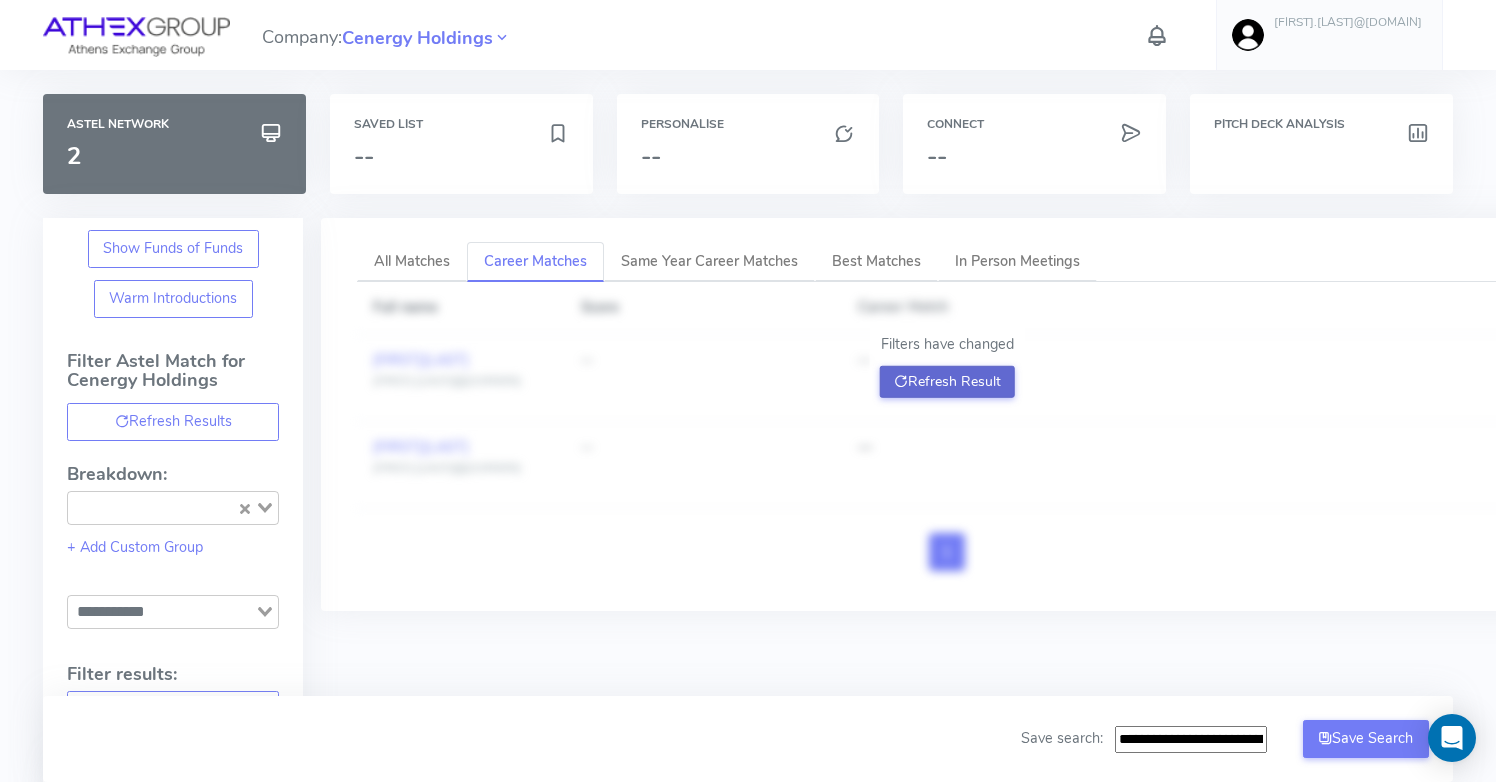 click on "Refresh Result" 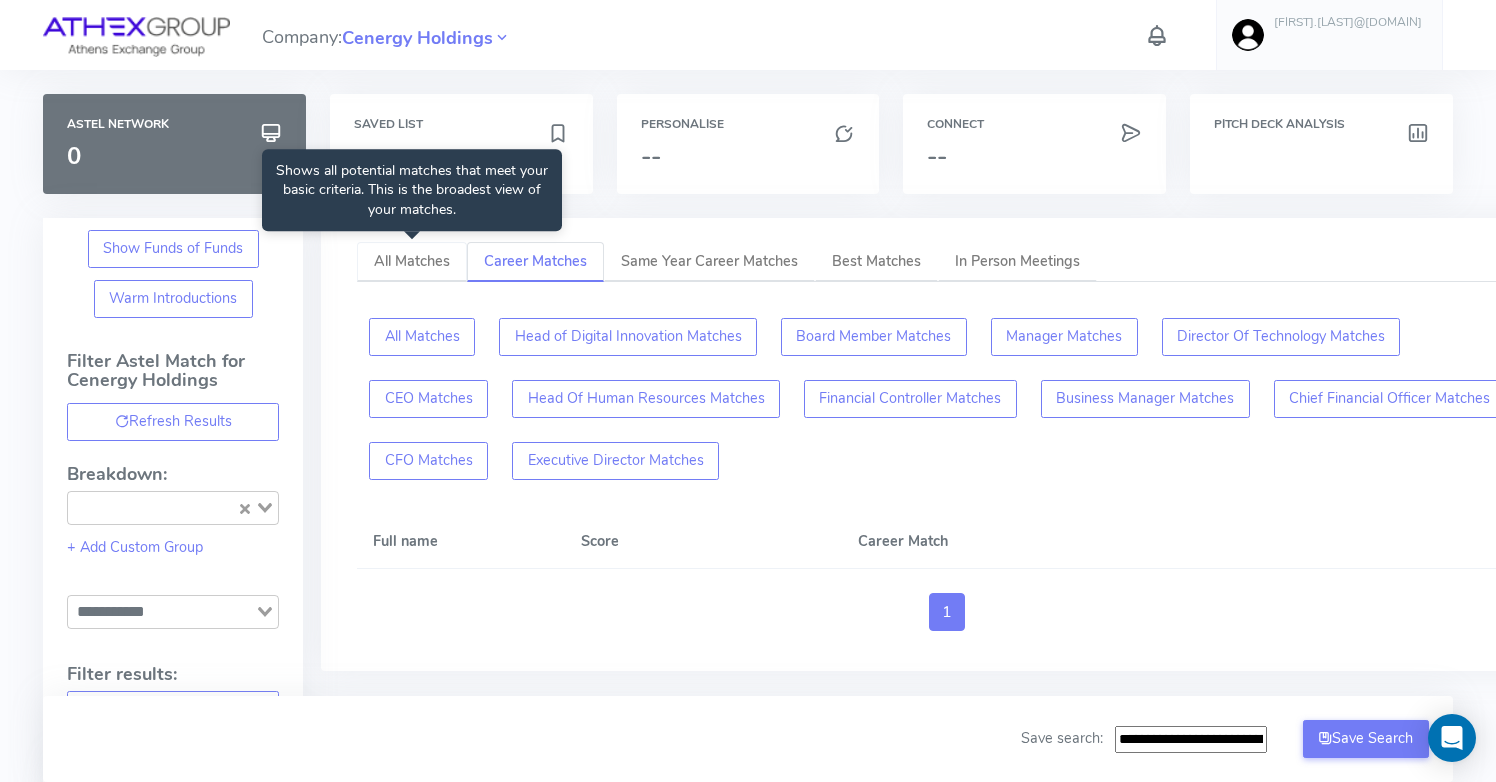 click on "All Matches" at bounding box center (412, 261) 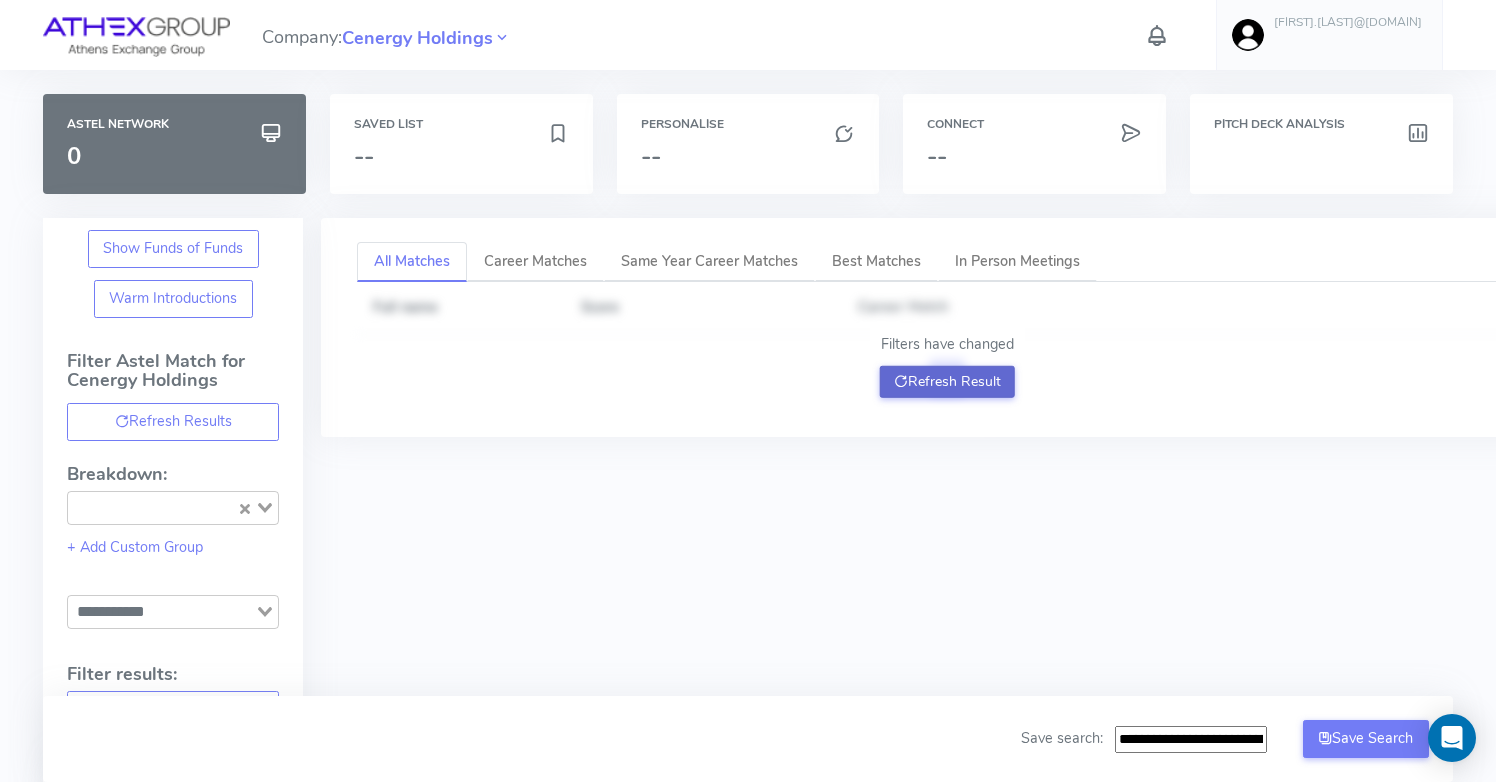 click on "Refresh Result" 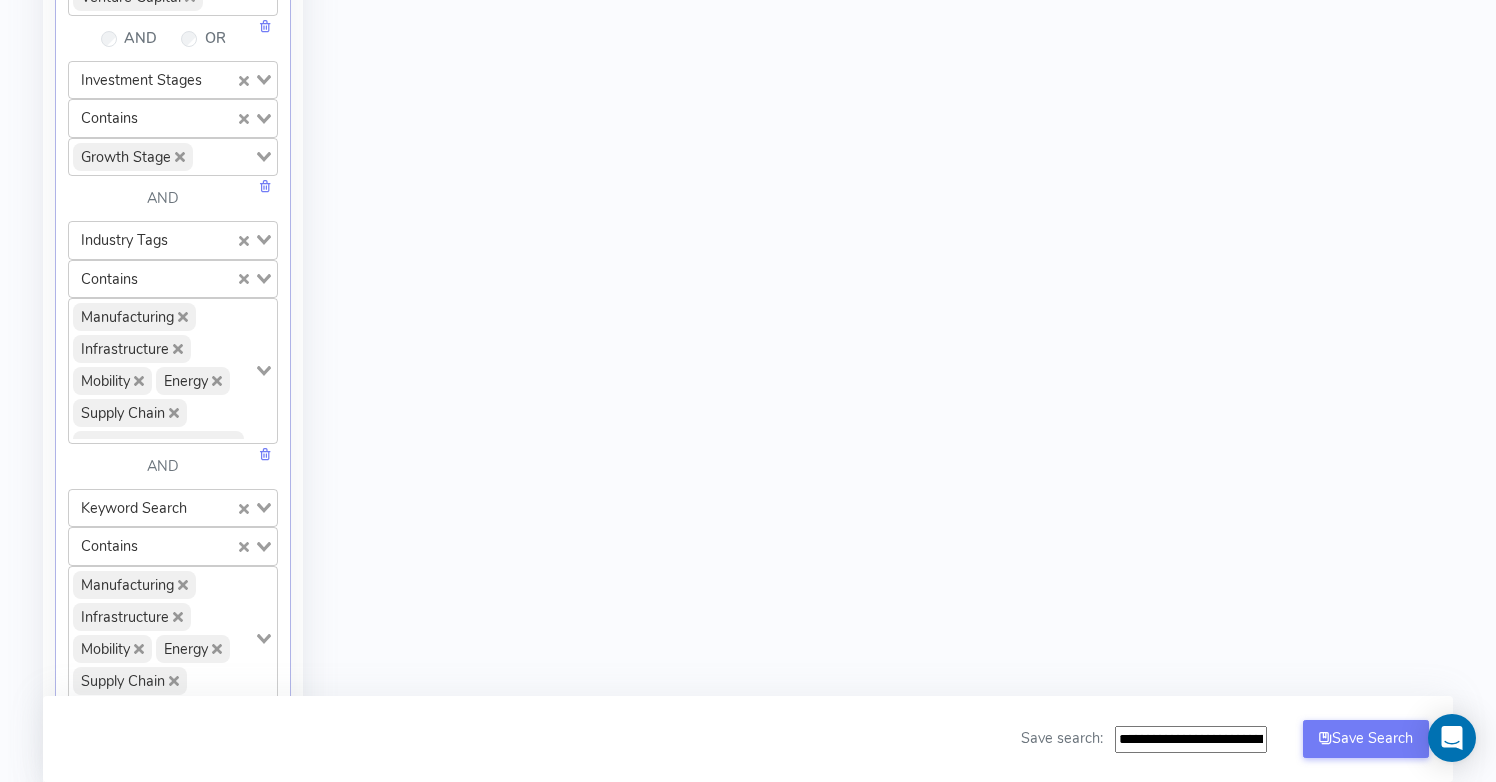 scroll, scrollTop: 912, scrollLeft: 0, axis: vertical 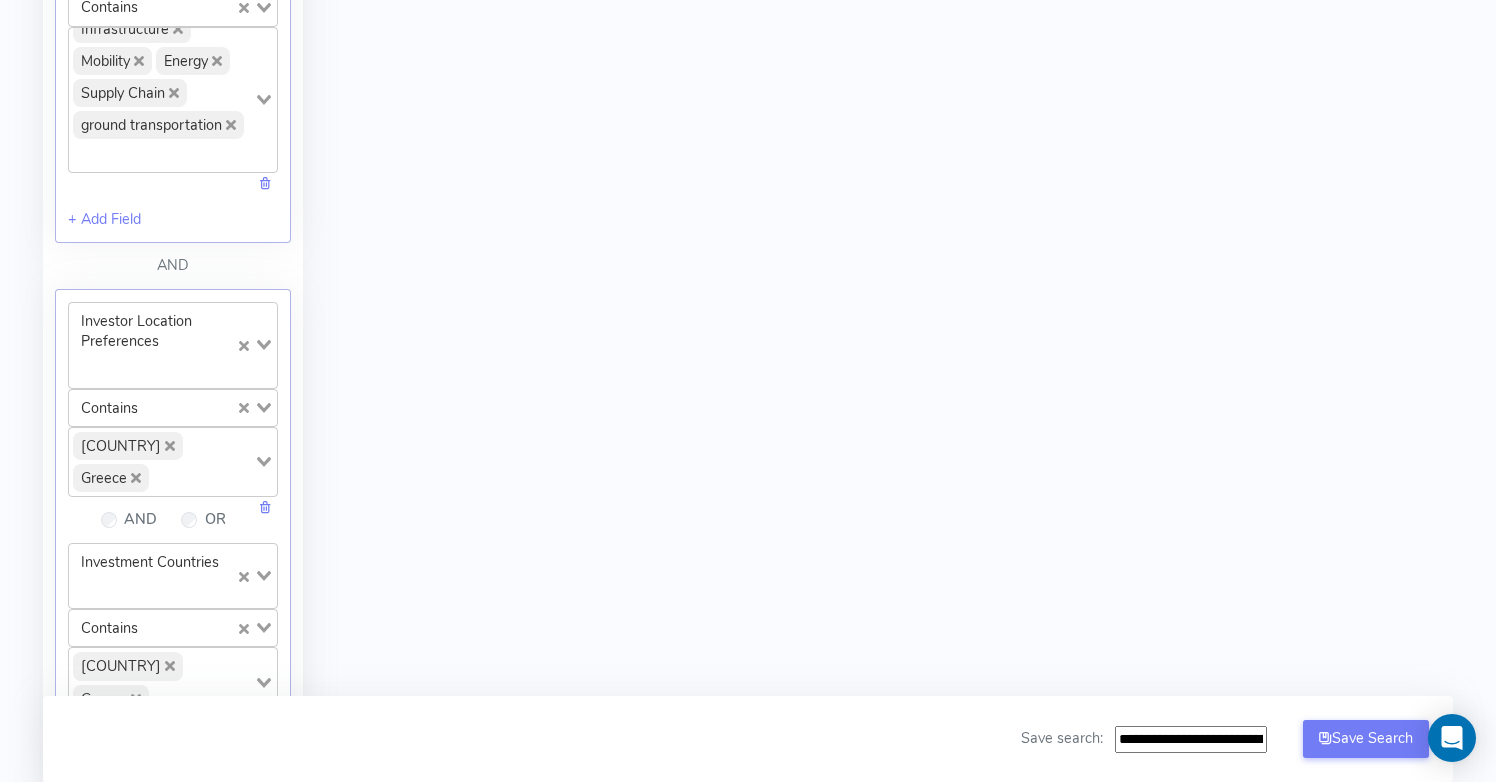 click 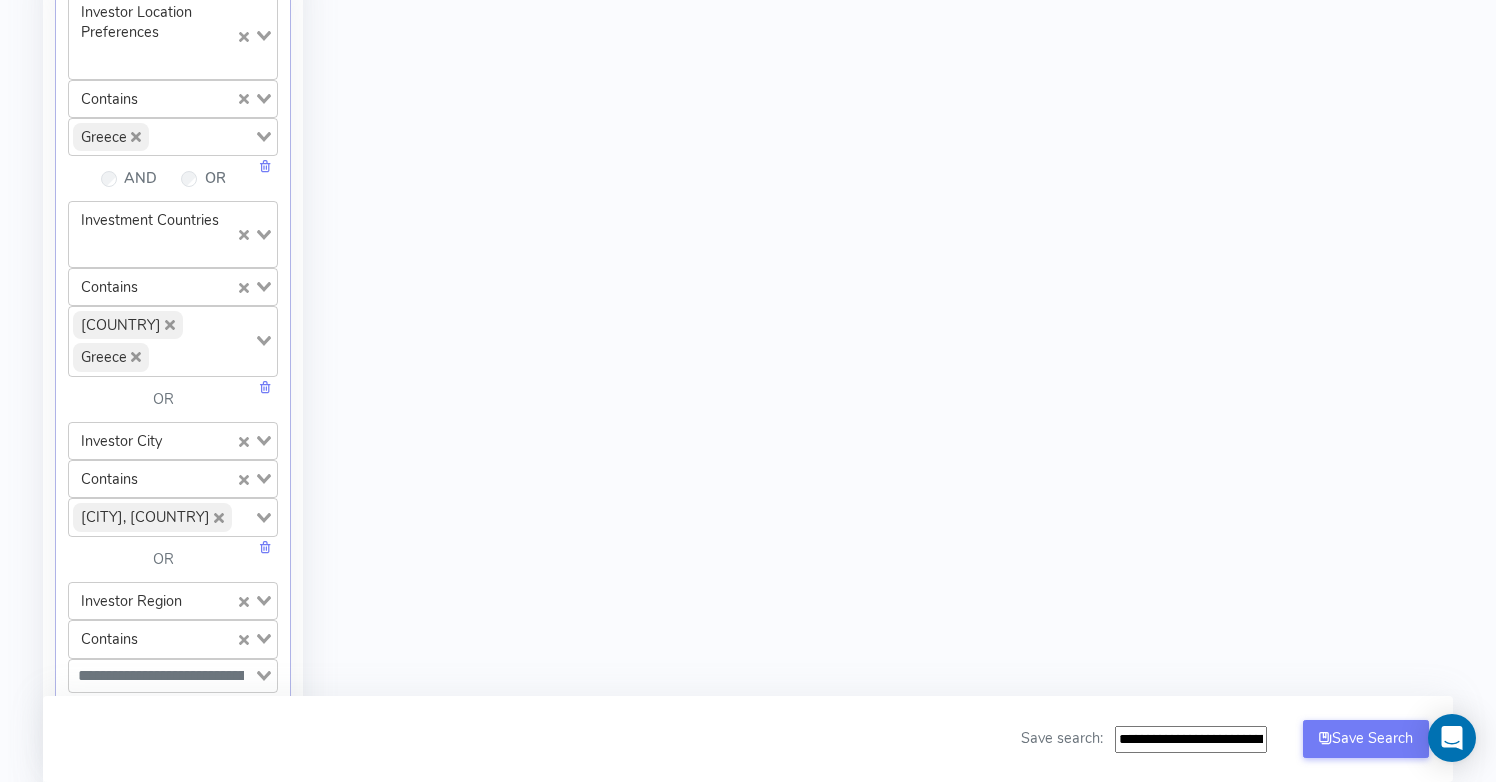 scroll, scrollTop: 1775, scrollLeft: 0, axis: vertical 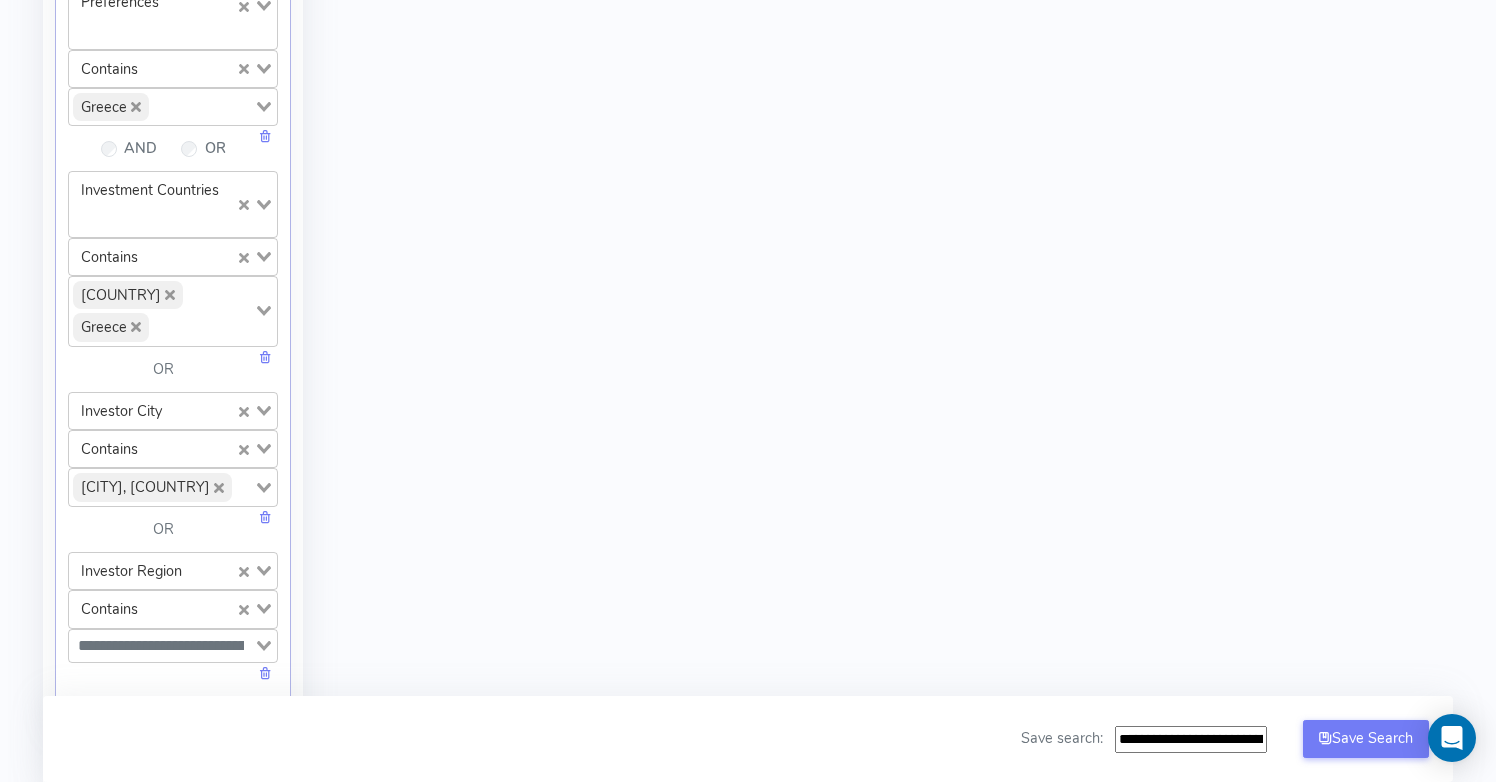 click 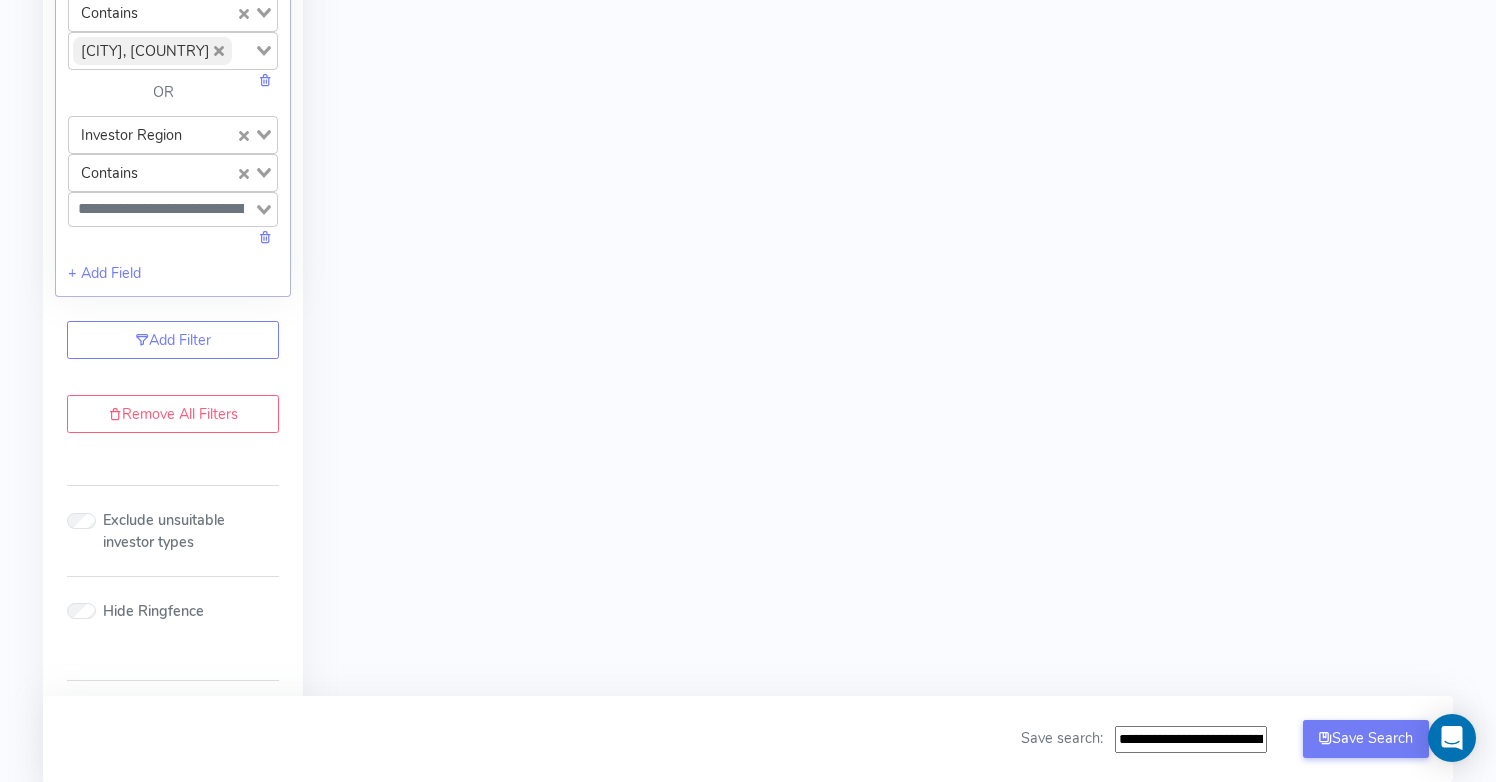scroll, scrollTop: 2360, scrollLeft: 0, axis: vertical 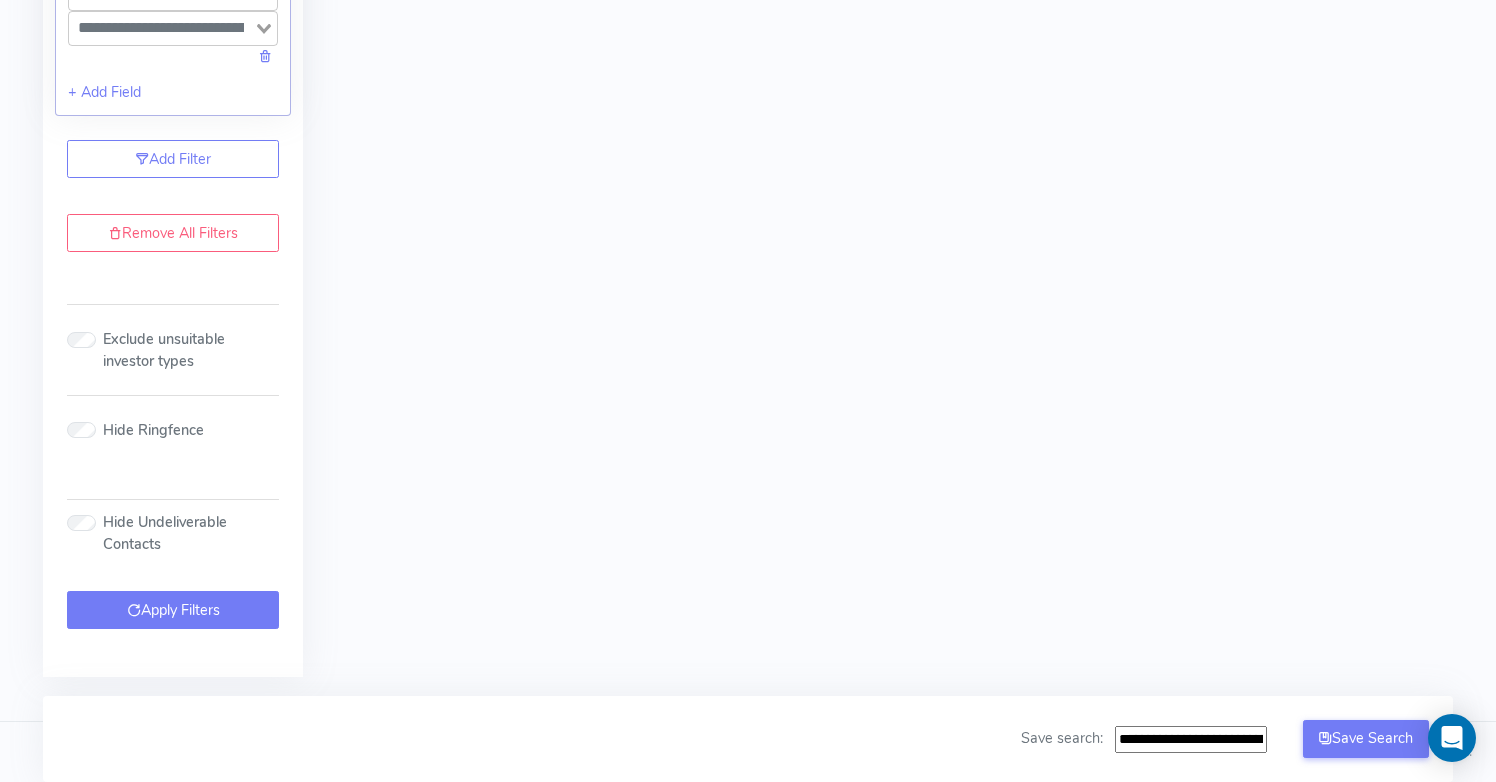 click on "Apply Filters" at bounding box center [173, 610] 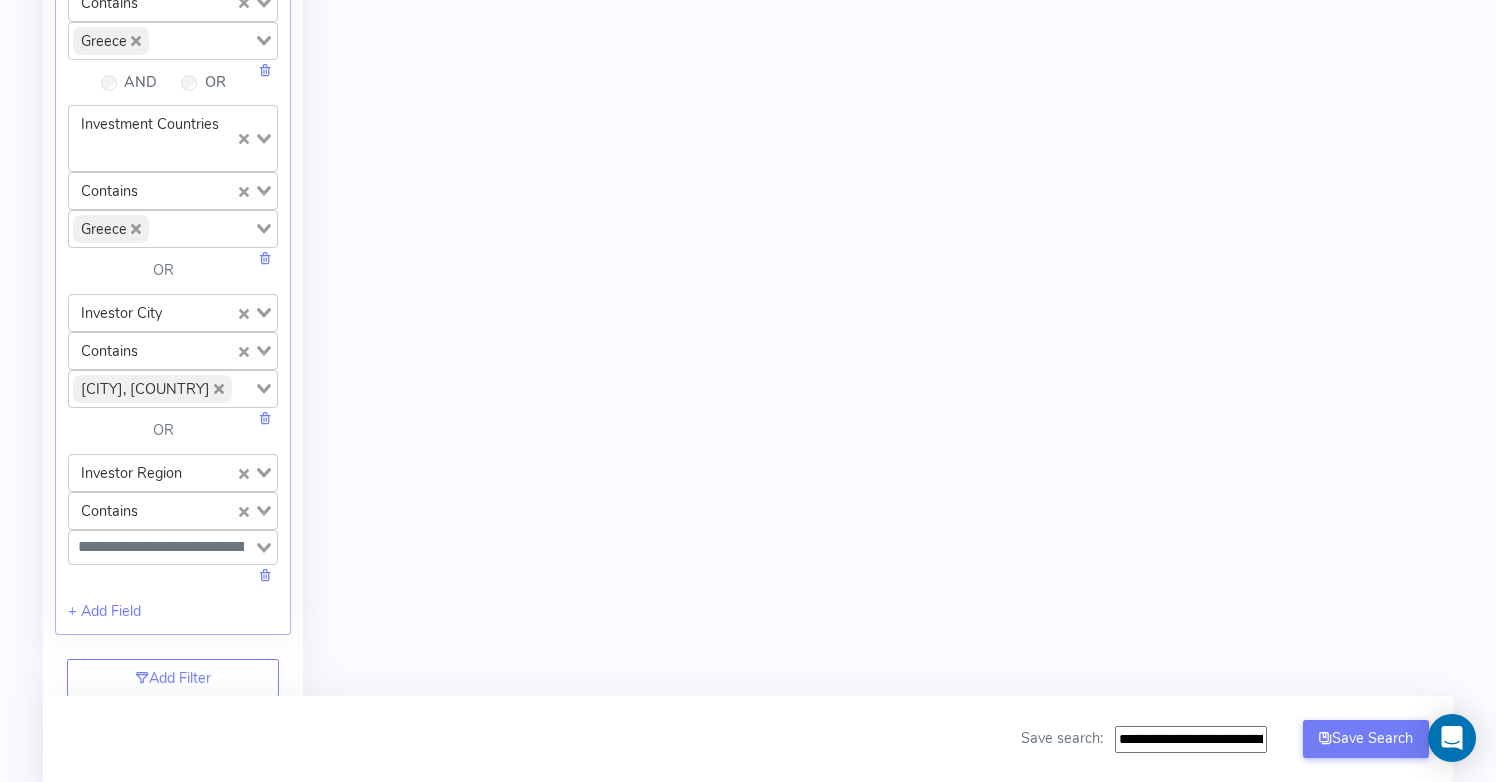 scroll, scrollTop: 1847, scrollLeft: 0, axis: vertical 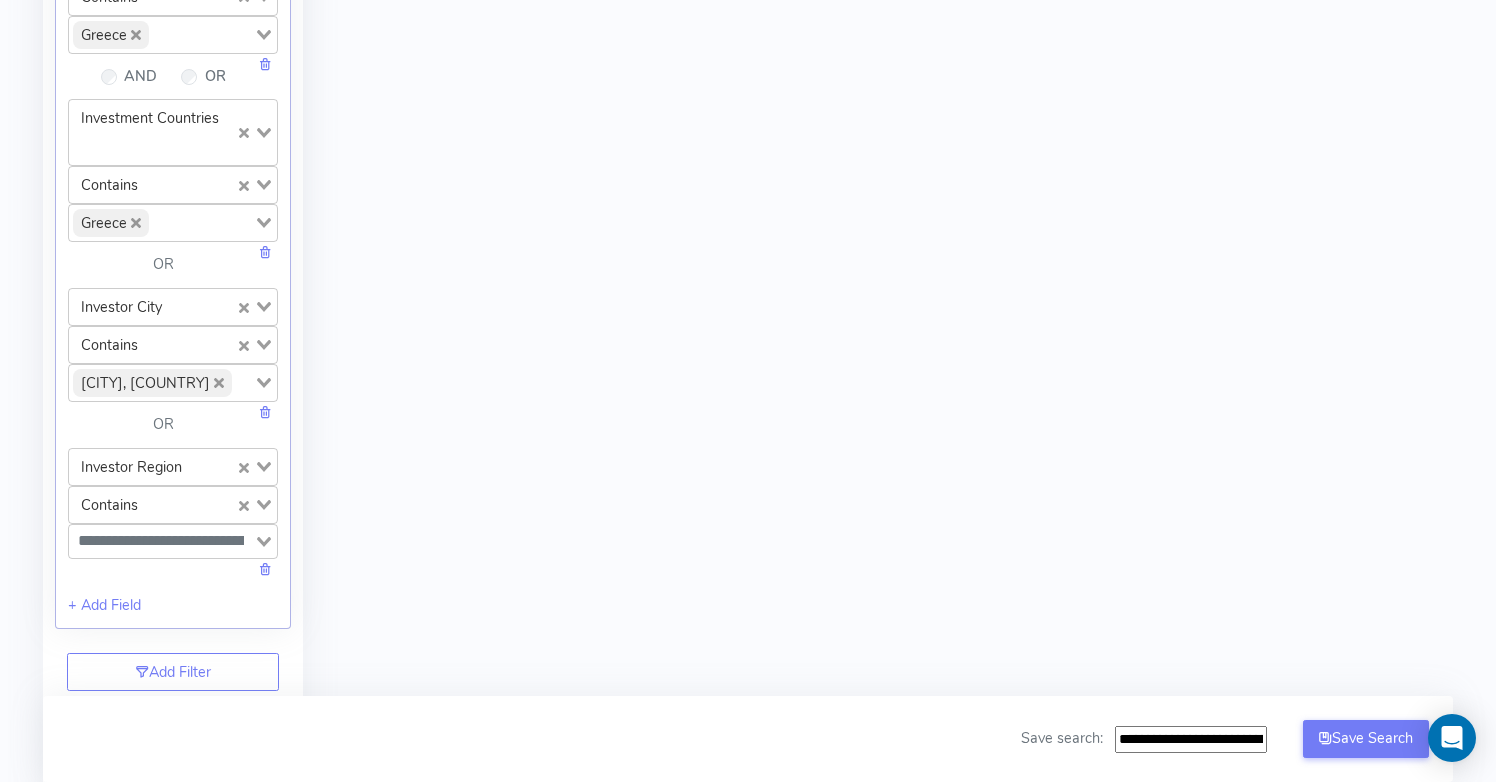 click 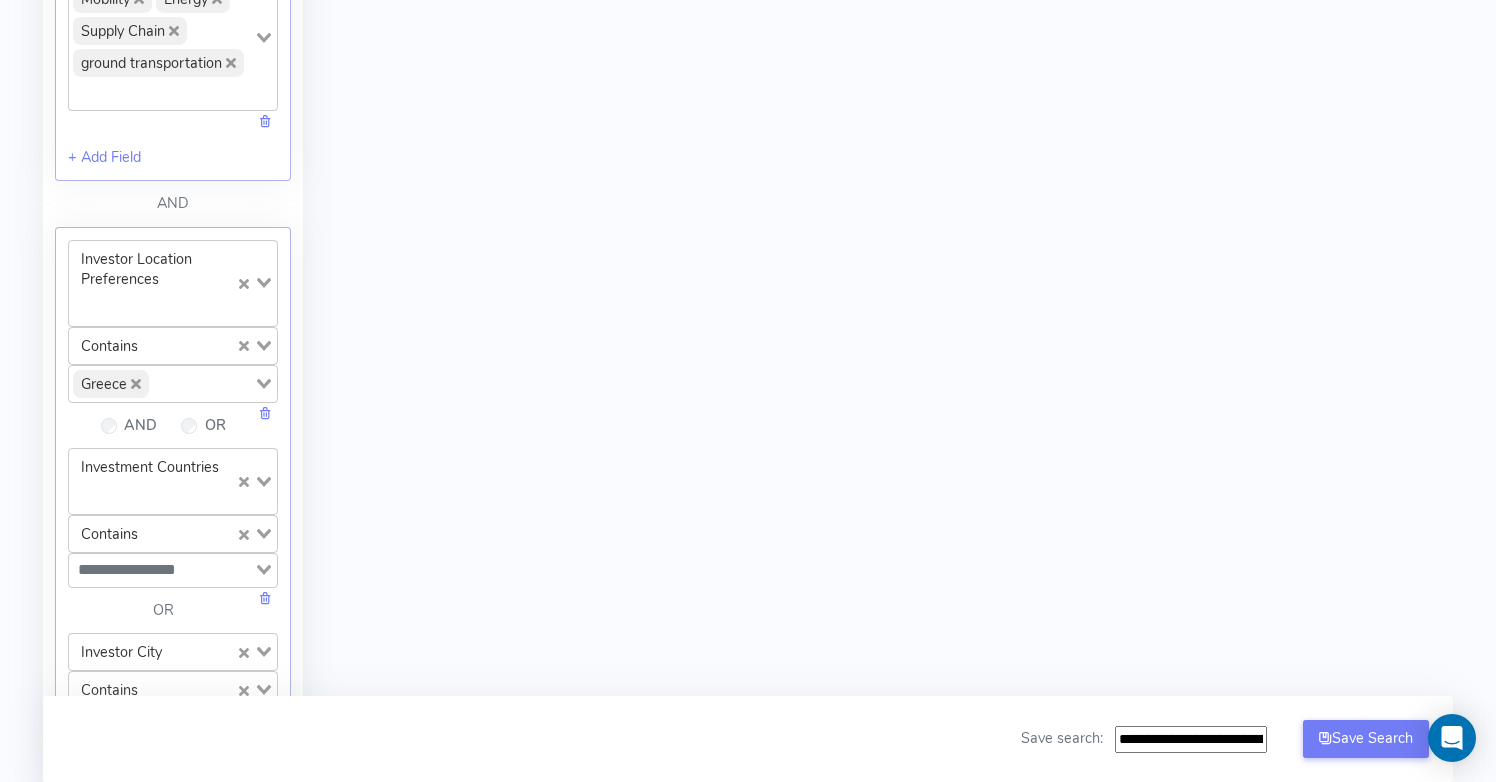 scroll, scrollTop: 1513, scrollLeft: 0, axis: vertical 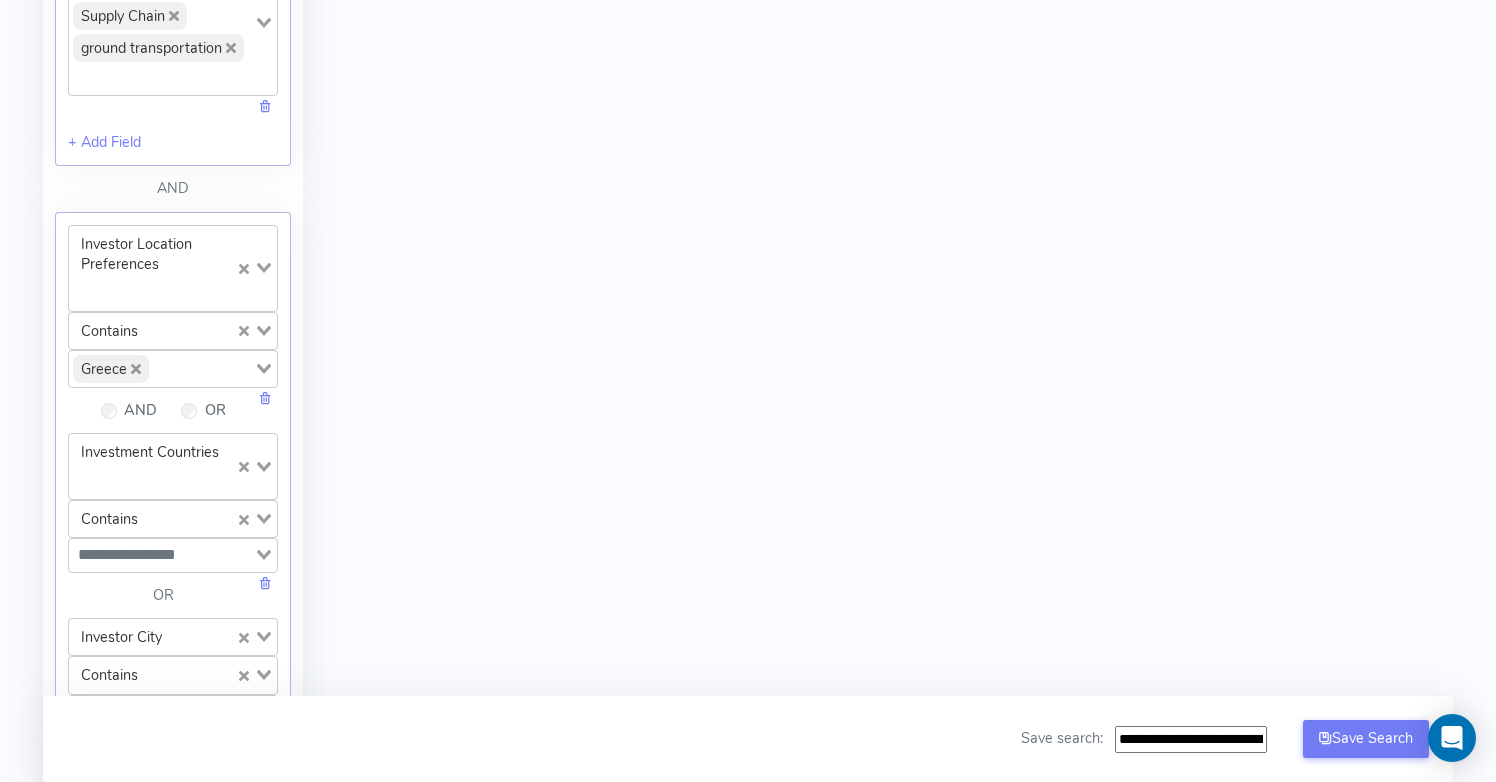 click on "Greece" 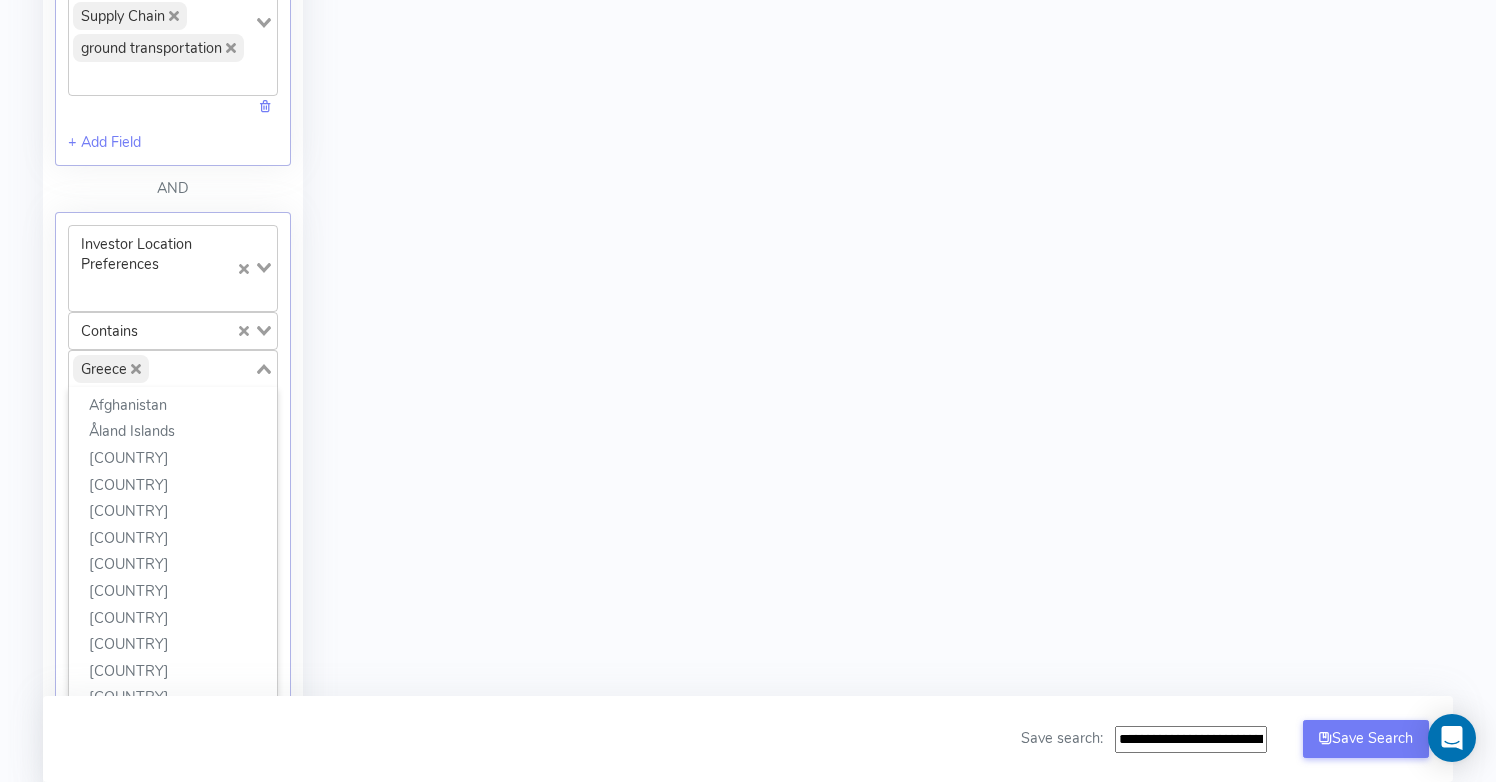 scroll, scrollTop: 1965, scrollLeft: 0, axis: vertical 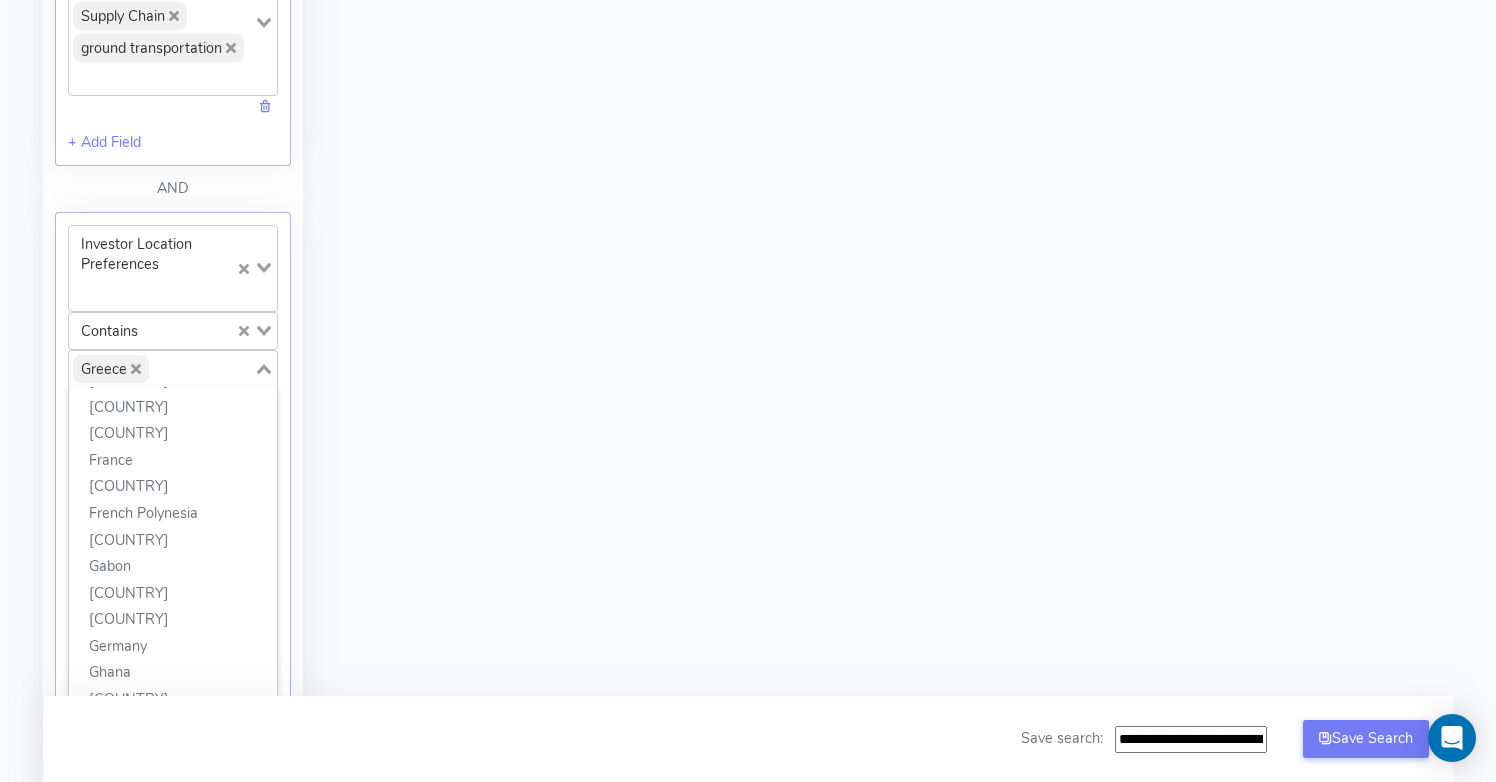 click 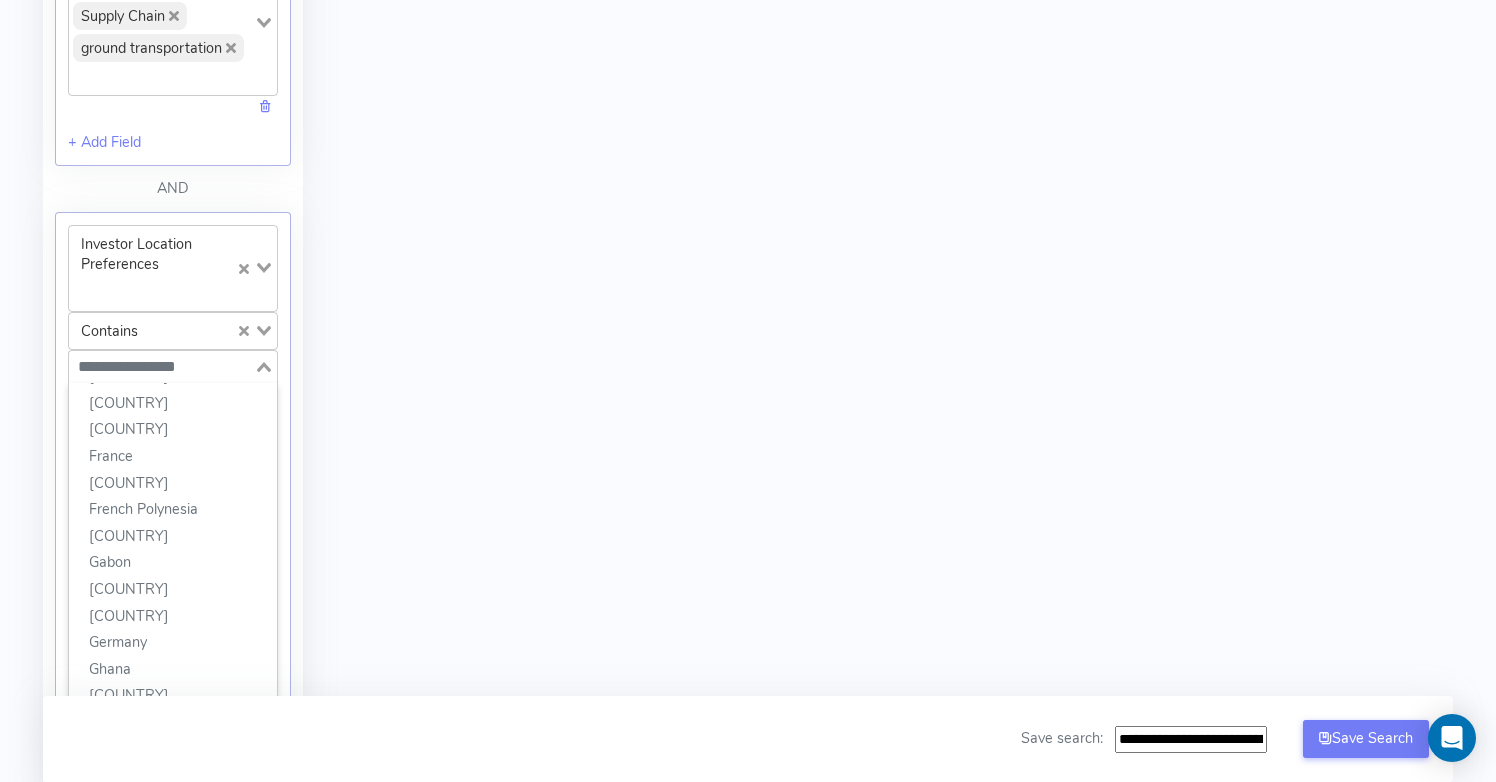 scroll, scrollTop: 1944, scrollLeft: 0, axis: vertical 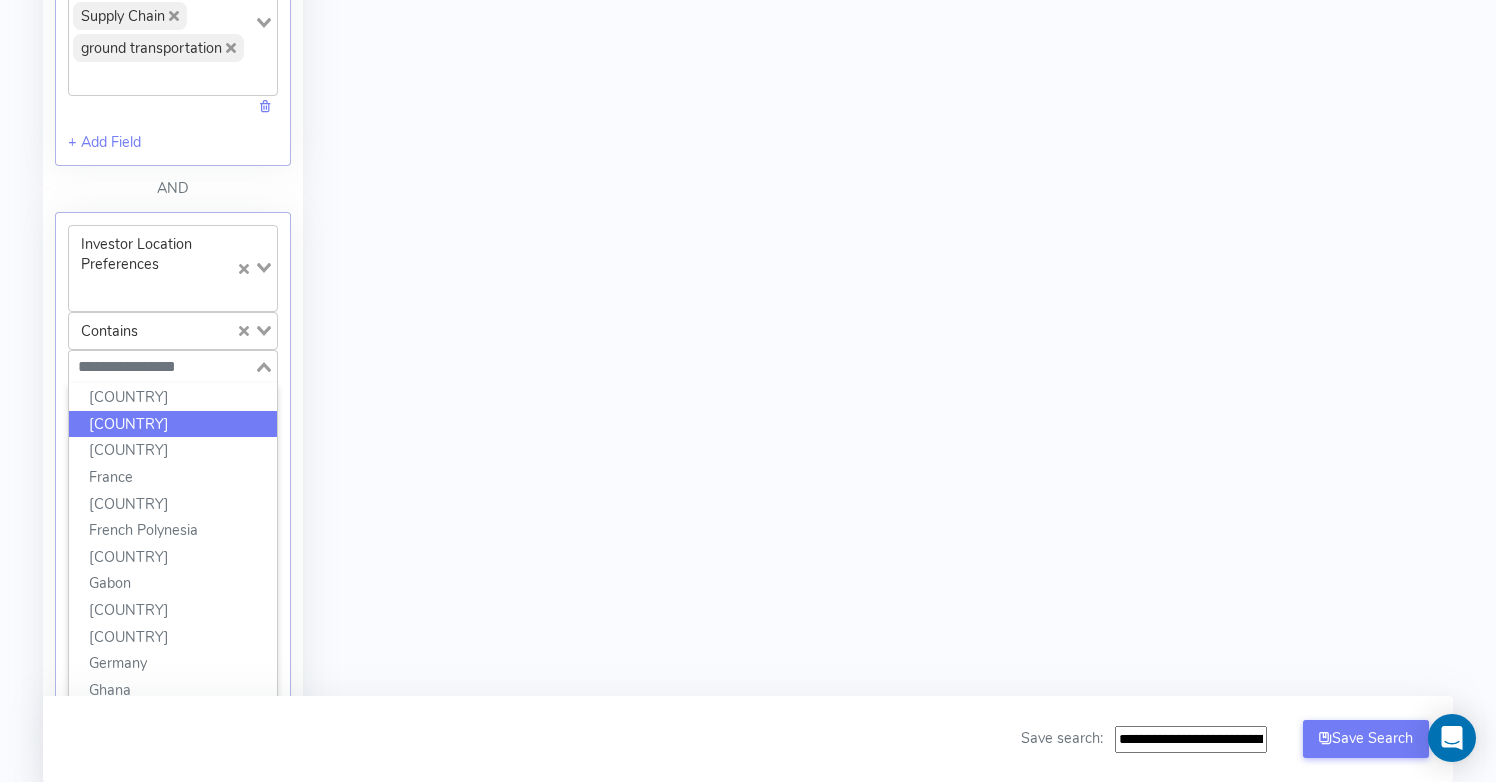 click on "Company:  Cenergy Holdings [FIRST].[LAST]@[DOMAIN] Account Upload data AI Keys Usage Engagement Call Info Manage Company Invitation Logout Astel Network 0 Saved List -- Personalise  --  Connect  --  Pitch Deck Analysis      Critical Email Warmup Notice   Critical - You need to make sure you are warming up your email before setting up any sequences as this materially impacts the success of your fundraise. We can add you to our warm up account - please contact your account manager and we will set this up for you immediately.   I understand  Confirm  Show Funds of Funds   Warm Introductions   Filter Astel Match for Cenergy Holdings  Refresh Results  Breakdown: Loading... + Add Custom Group Loading... Filter results:  Match Investors  Apply filters based on startup profile. Investor Type Loading... Contains Loading... Corporation Venture Capital Loading...  AND   OR  Investment Stages Loading... Contains Loading... Growth Stage Loading... AND Industry Tags Loading... Contains Loading... Manufacturing Energy" at bounding box center (748, 28) 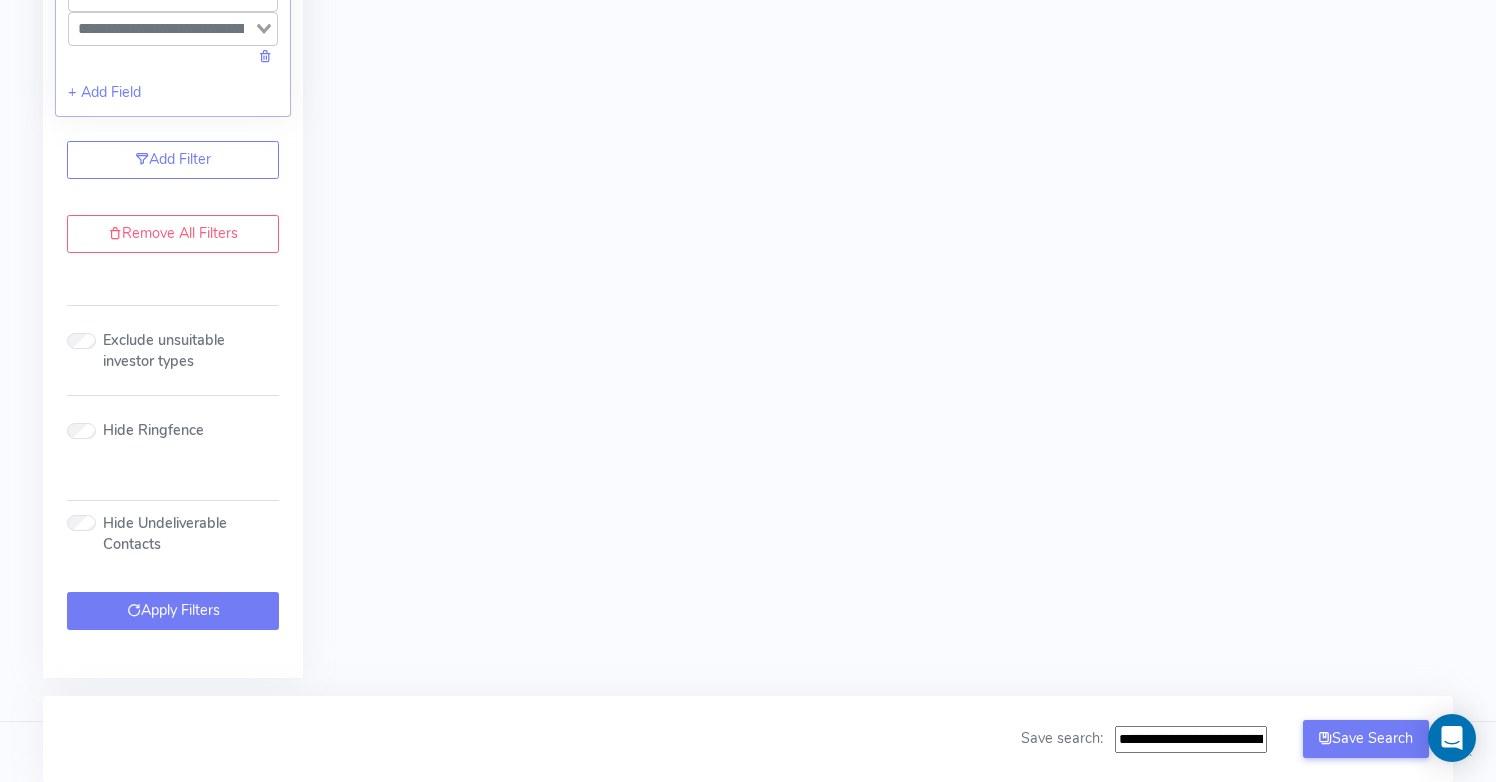 click on "Apply Filters" at bounding box center [173, 611] 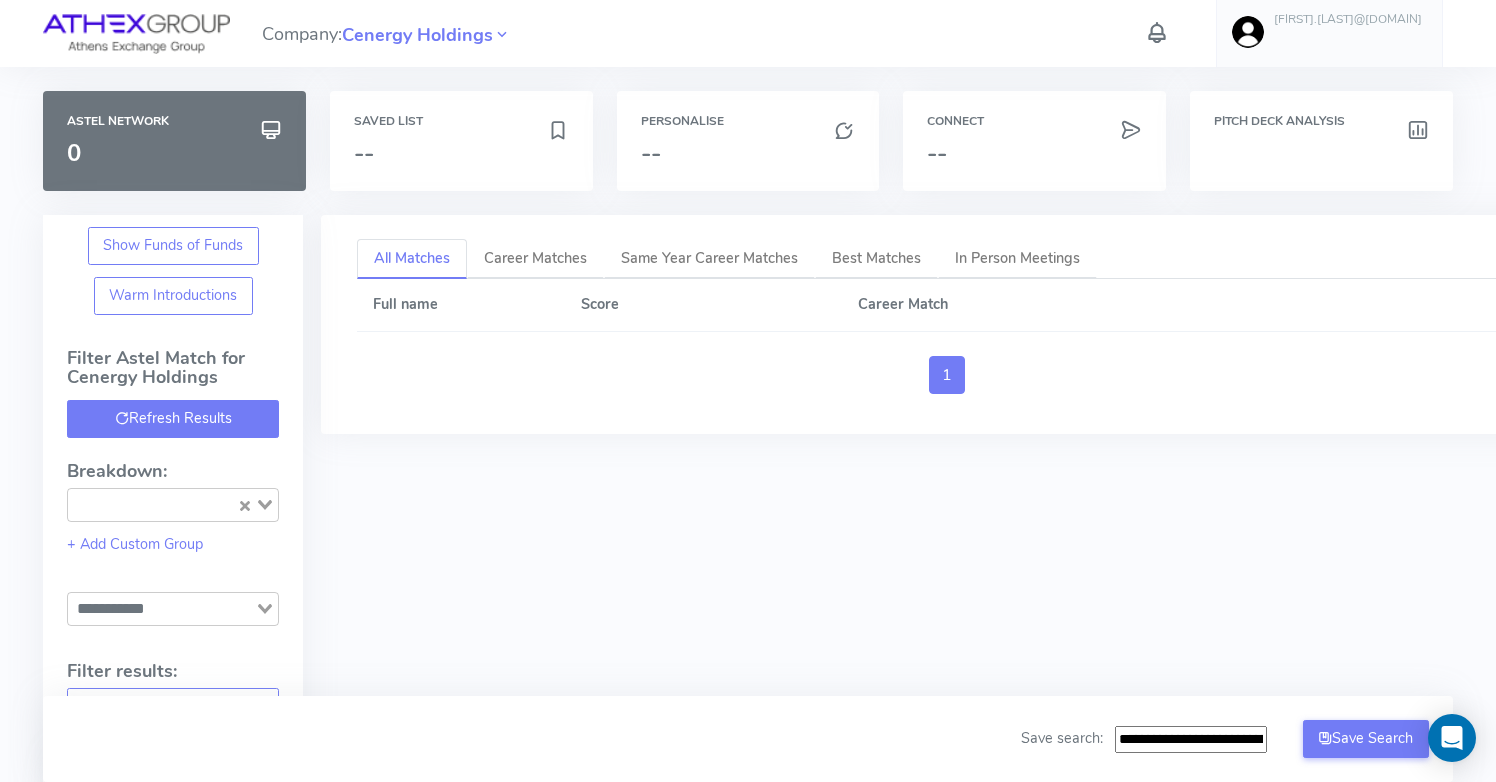 scroll, scrollTop: 0, scrollLeft: 0, axis: both 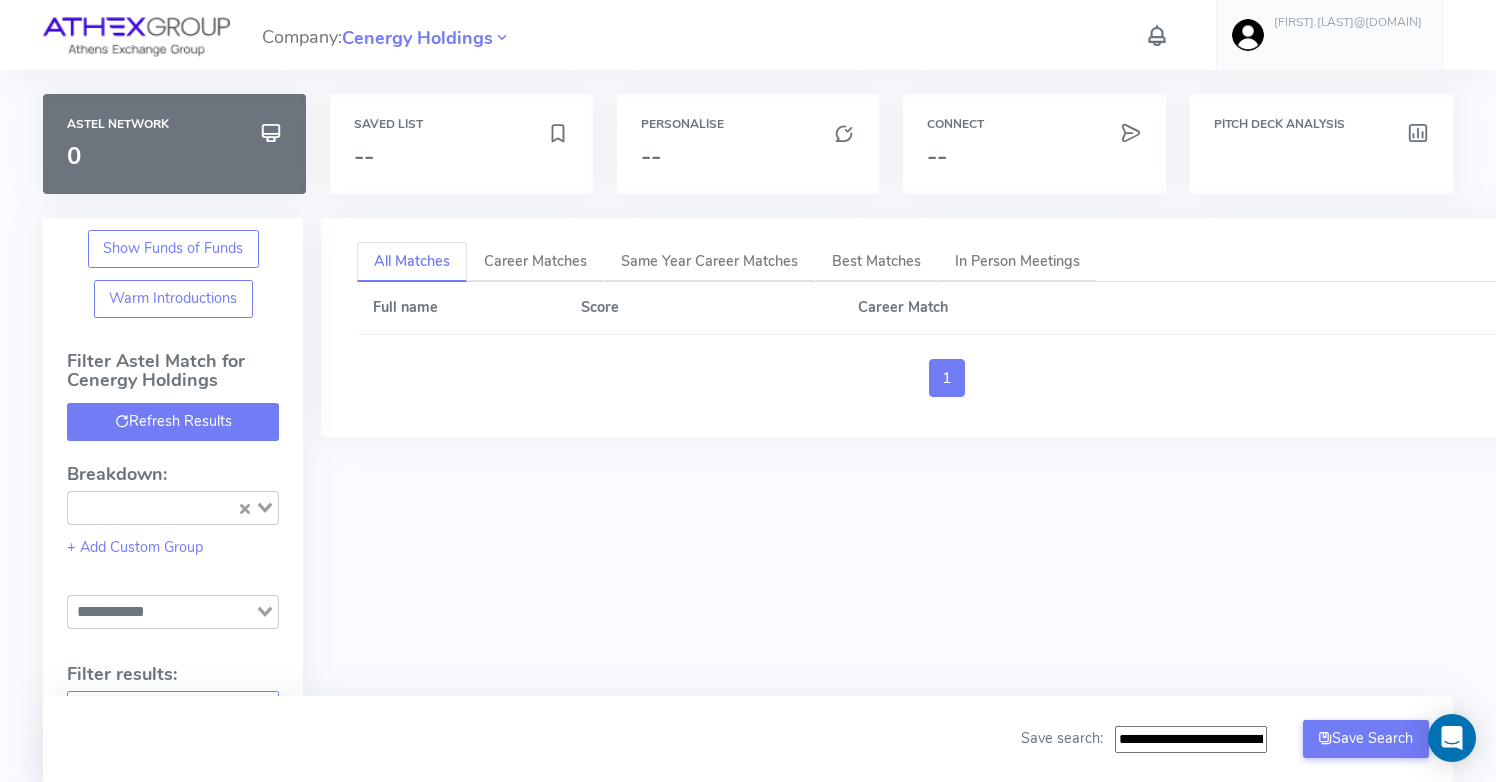 click on "Refresh Results" at bounding box center (173, 422) 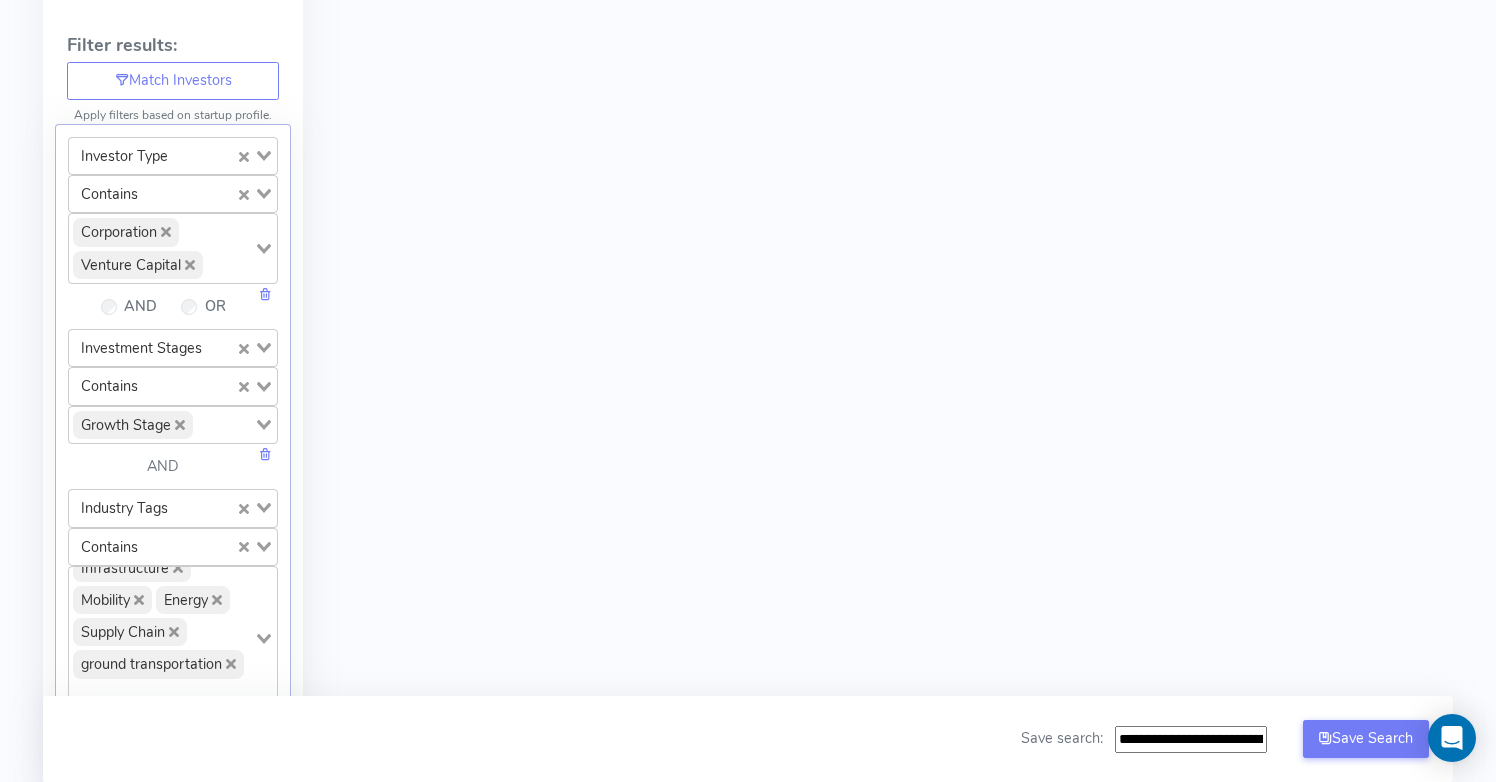 scroll, scrollTop: 613, scrollLeft: 0, axis: vertical 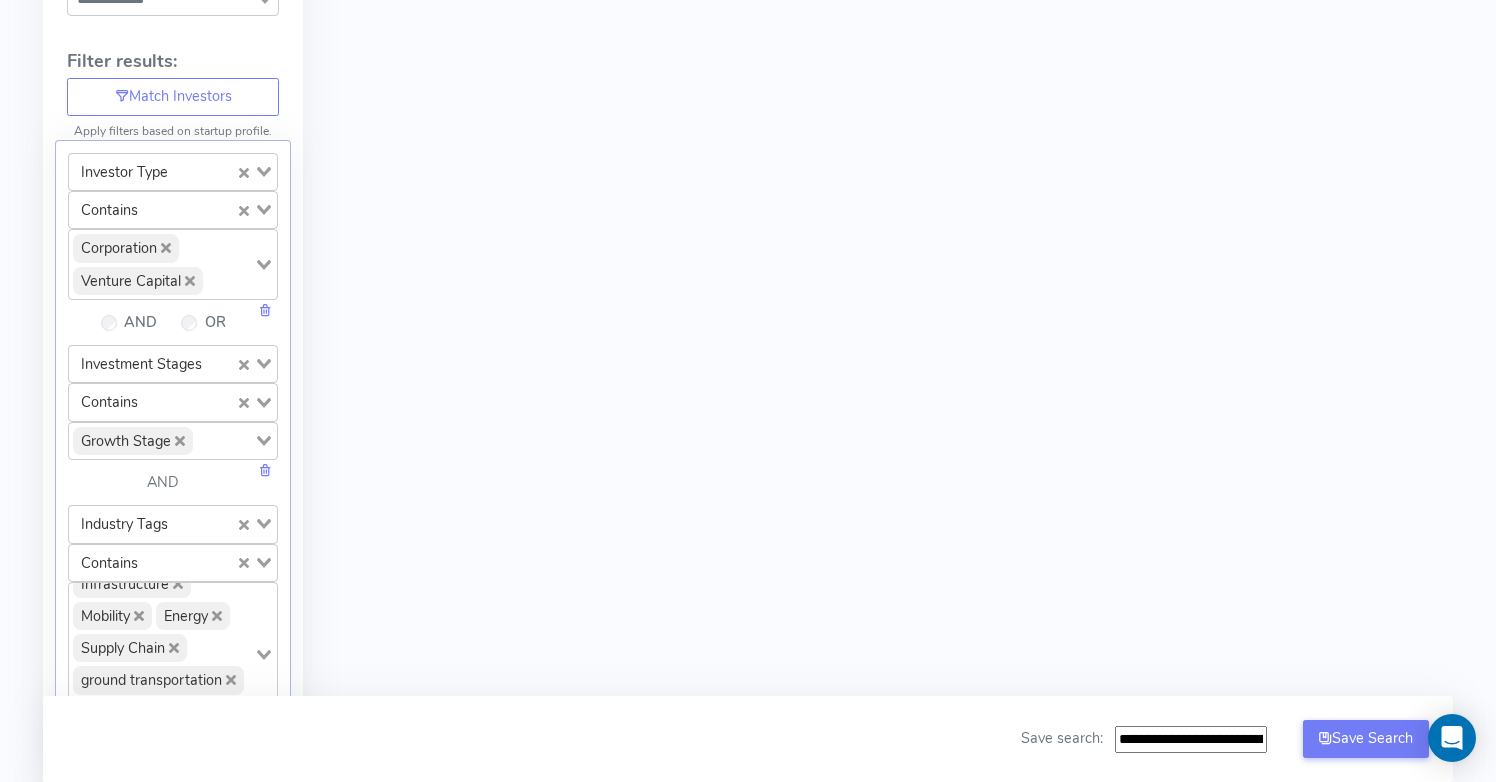 click 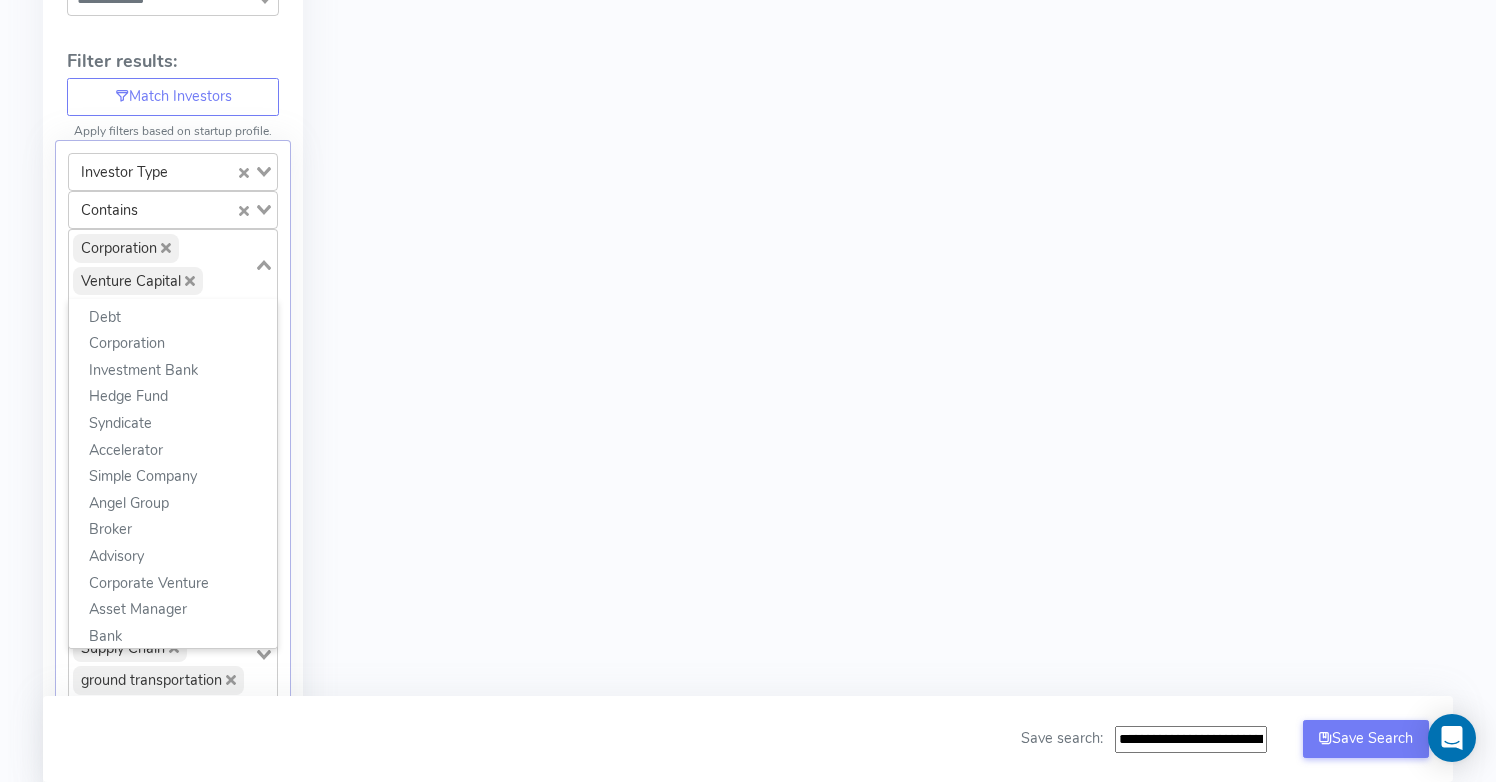 click on "Corporation Venture Capital" at bounding box center [161, 262] 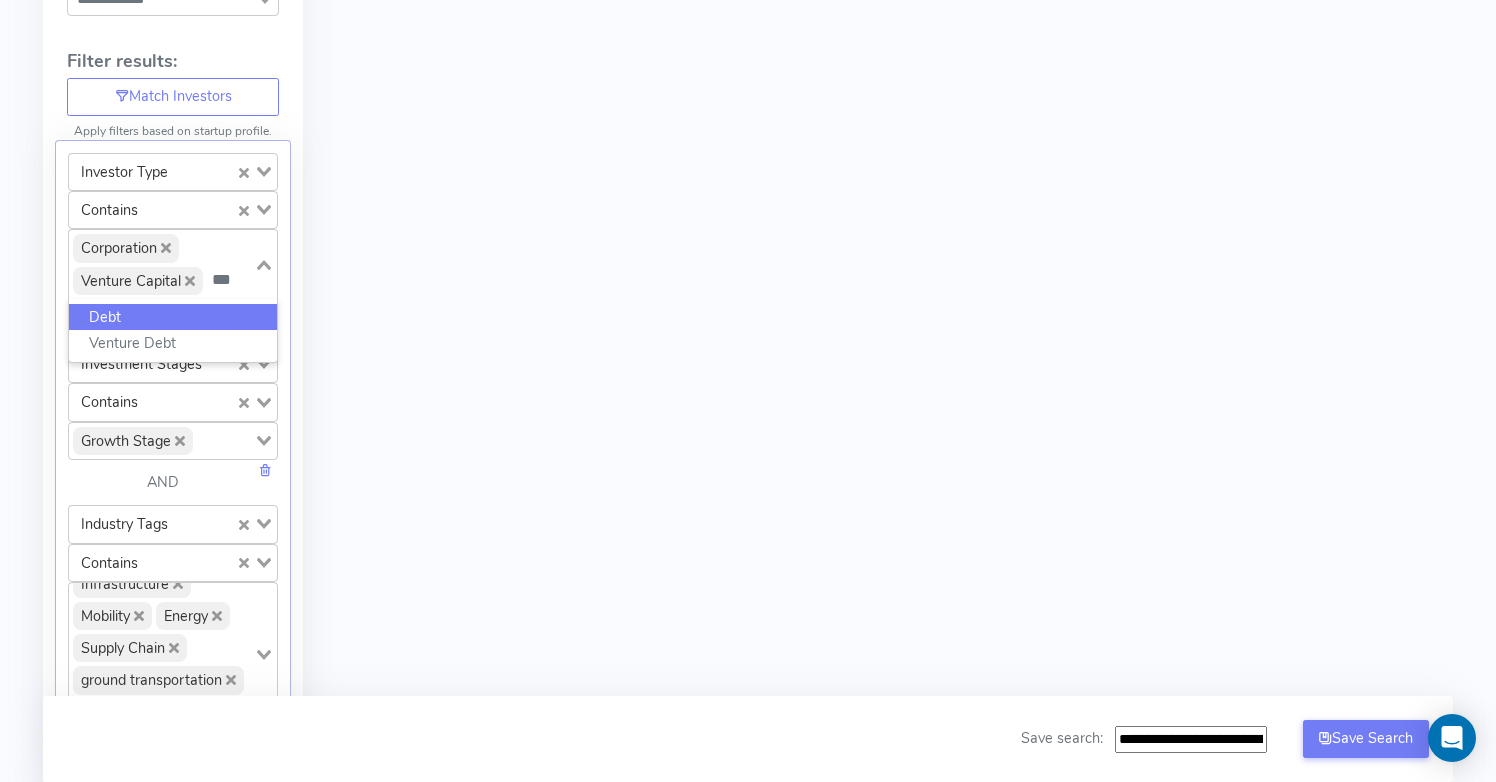 type on "****" 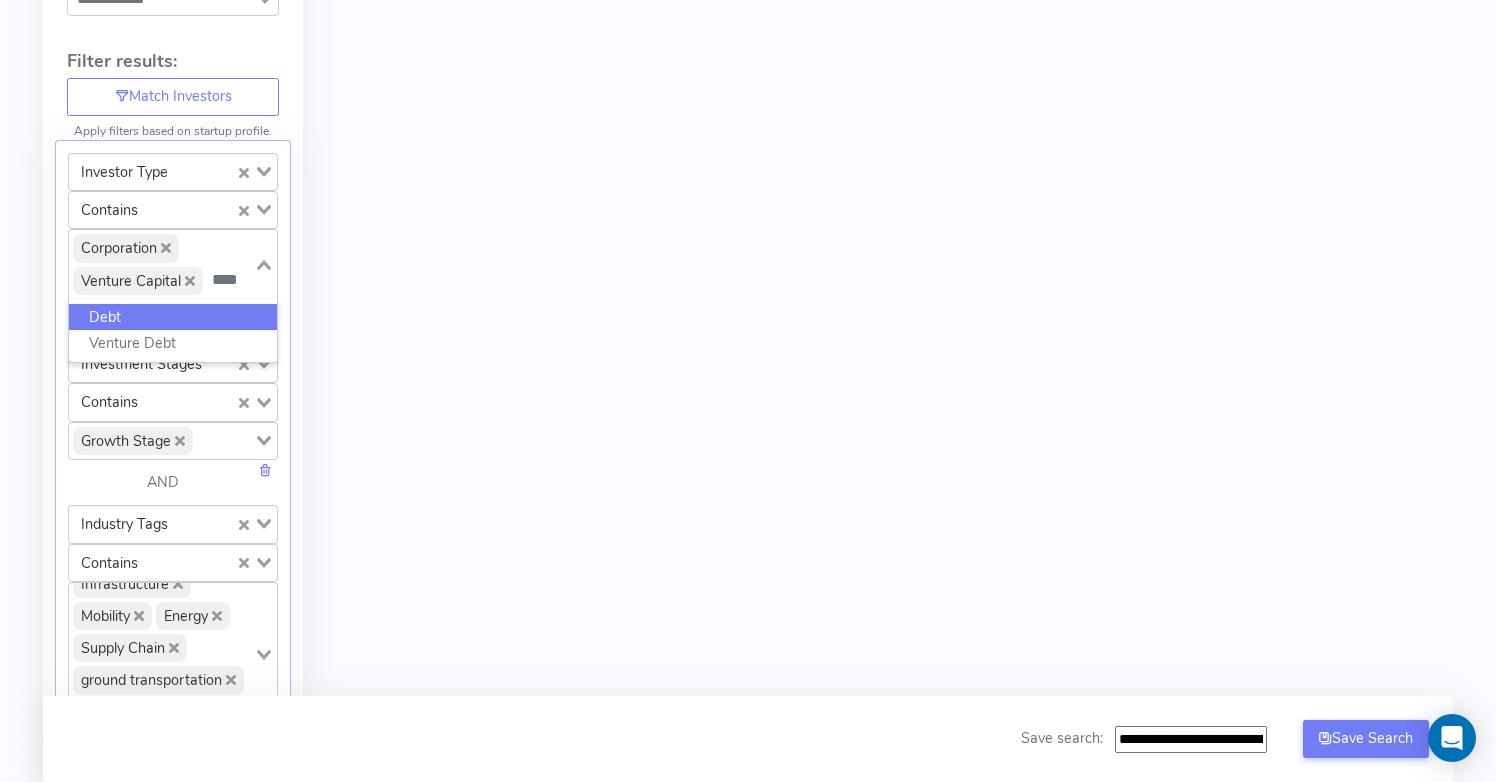 click on "Debt" 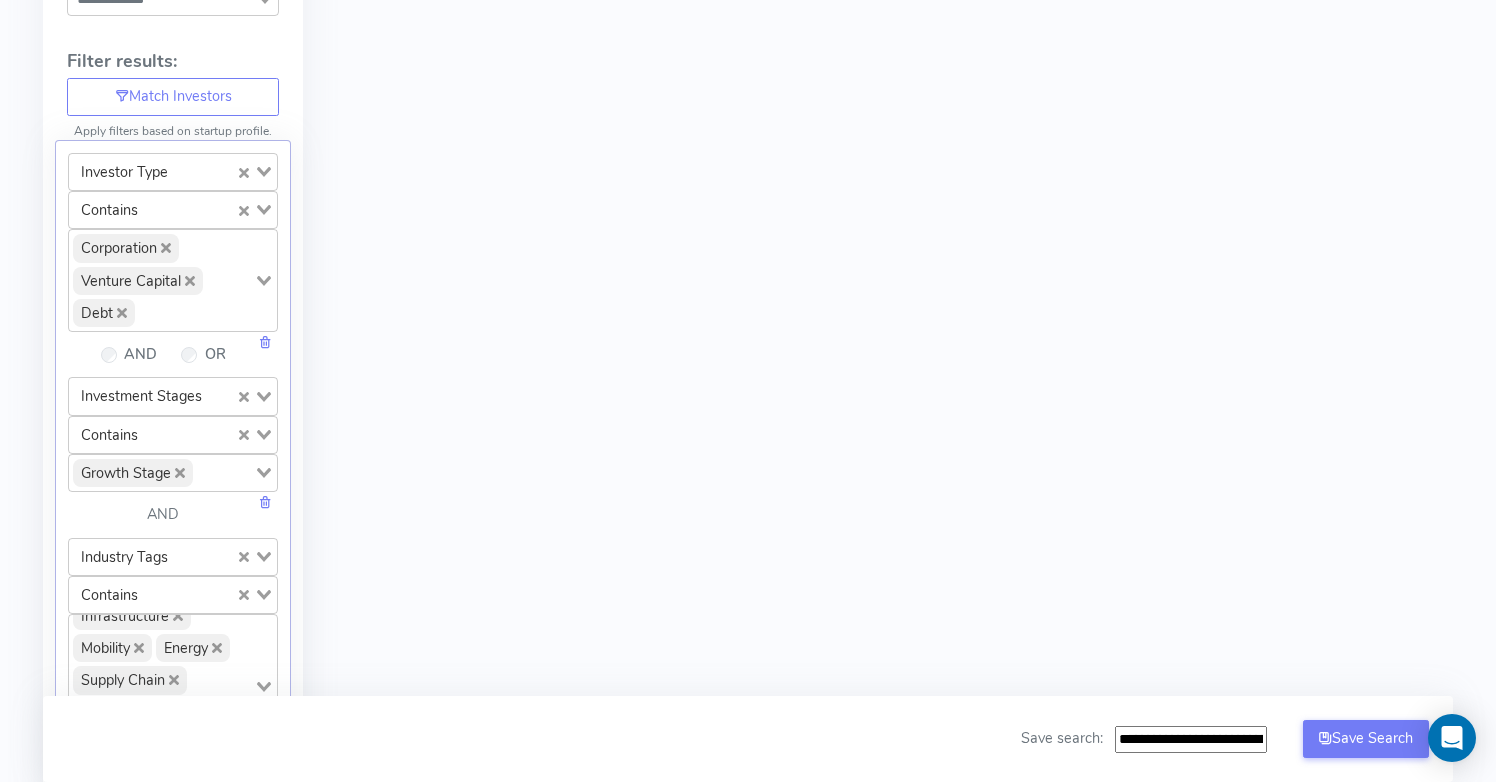 click on "Company:  Cenergy Holdings [FIRST].[LAST]@[DOMAIN] Account Upload data AI Keys Usage Engagement Call Info Manage Company Invitation Logout Astel Network 0 Saved List -- Personalise  --  Connect  --  Pitch Deck Analysis      Critical Email Warmup Notice   Critical - You need to make sure you are warming up your email before setting up any sequences as this materially impacts the success of your fundraise. We can add you to our warm up account - please contact your account manager and we will set this up for you immediately.   I understand  Confirm  Show Funds of Funds   Warm Introductions   Filter Astel Match for Cenergy Holdings  Refresh Results  Breakdown: Loading... + Add Custom Group Loading... Filter results:  Match Investors  Apply filters based on startup profile. Investor Type Loading... Contains Loading... Corporation Venture Capital Debt Loading... Debt Corporation Investment Bank Hedge Fund Syndicate Accelerator Simple Company Angel Group Broker Advisory Corporate Venture Asset Manager Bank OR" at bounding box center (748, 944) 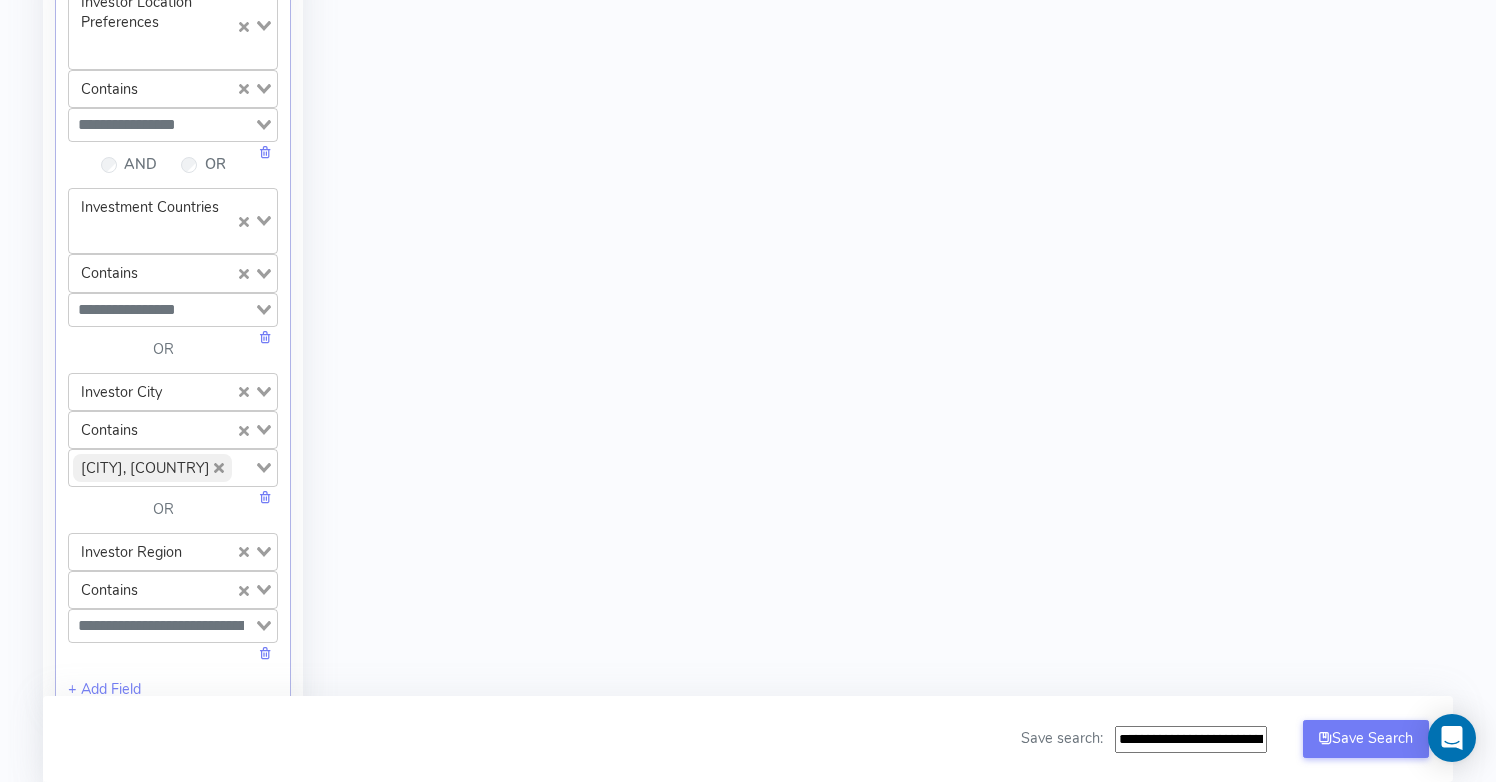 scroll, scrollTop: 2385, scrollLeft: 0, axis: vertical 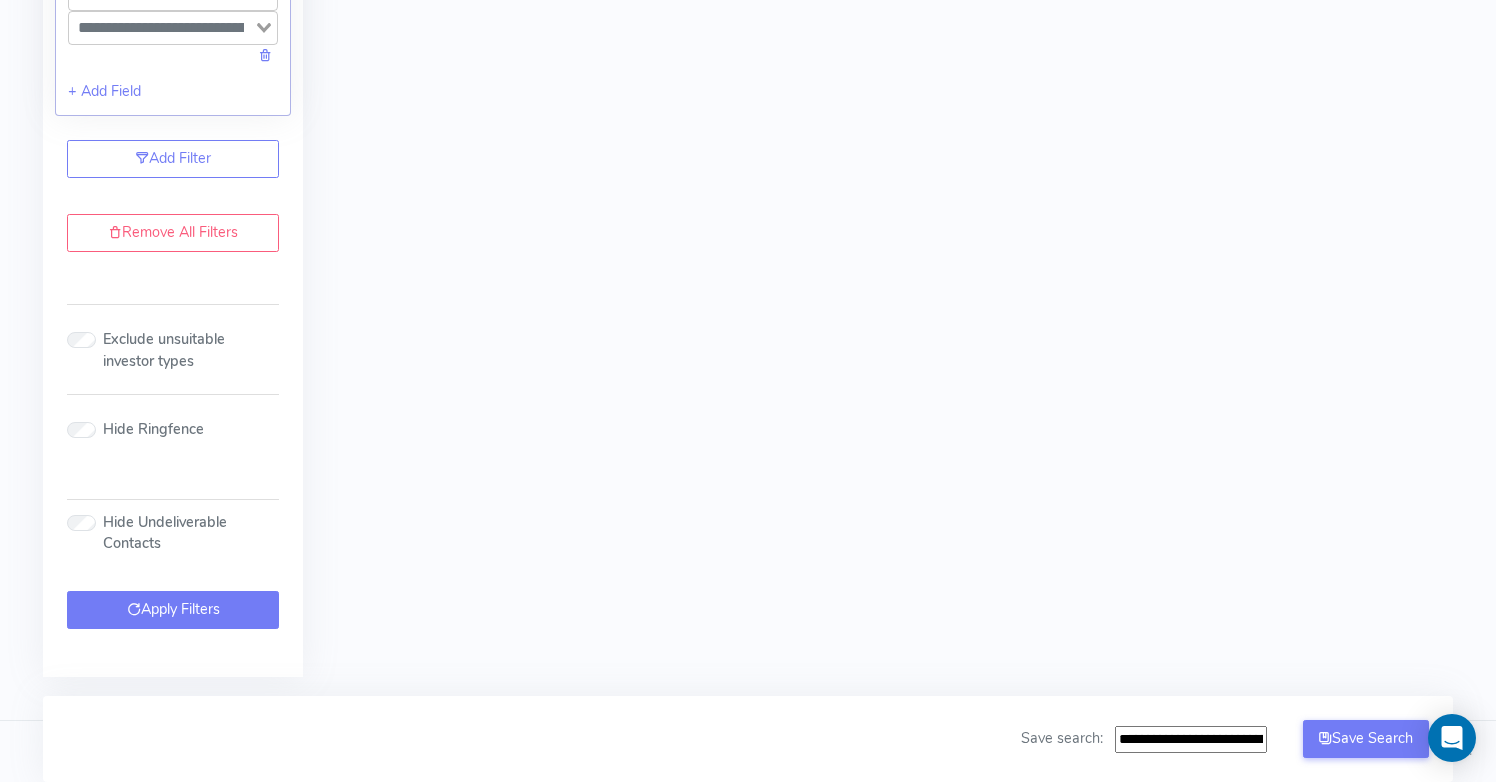 click on "Apply Filters" at bounding box center [173, 610] 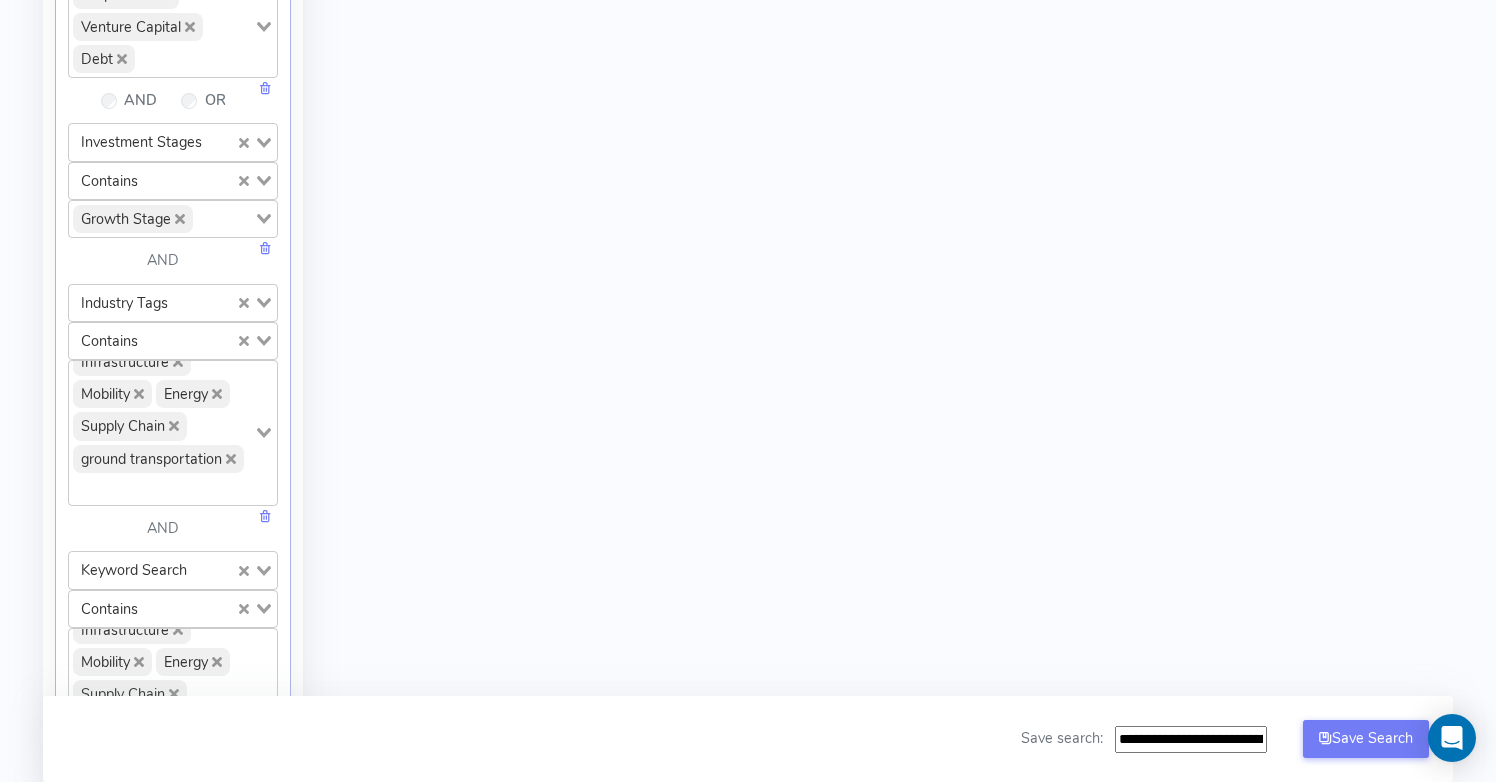 scroll, scrollTop: 878, scrollLeft: 0, axis: vertical 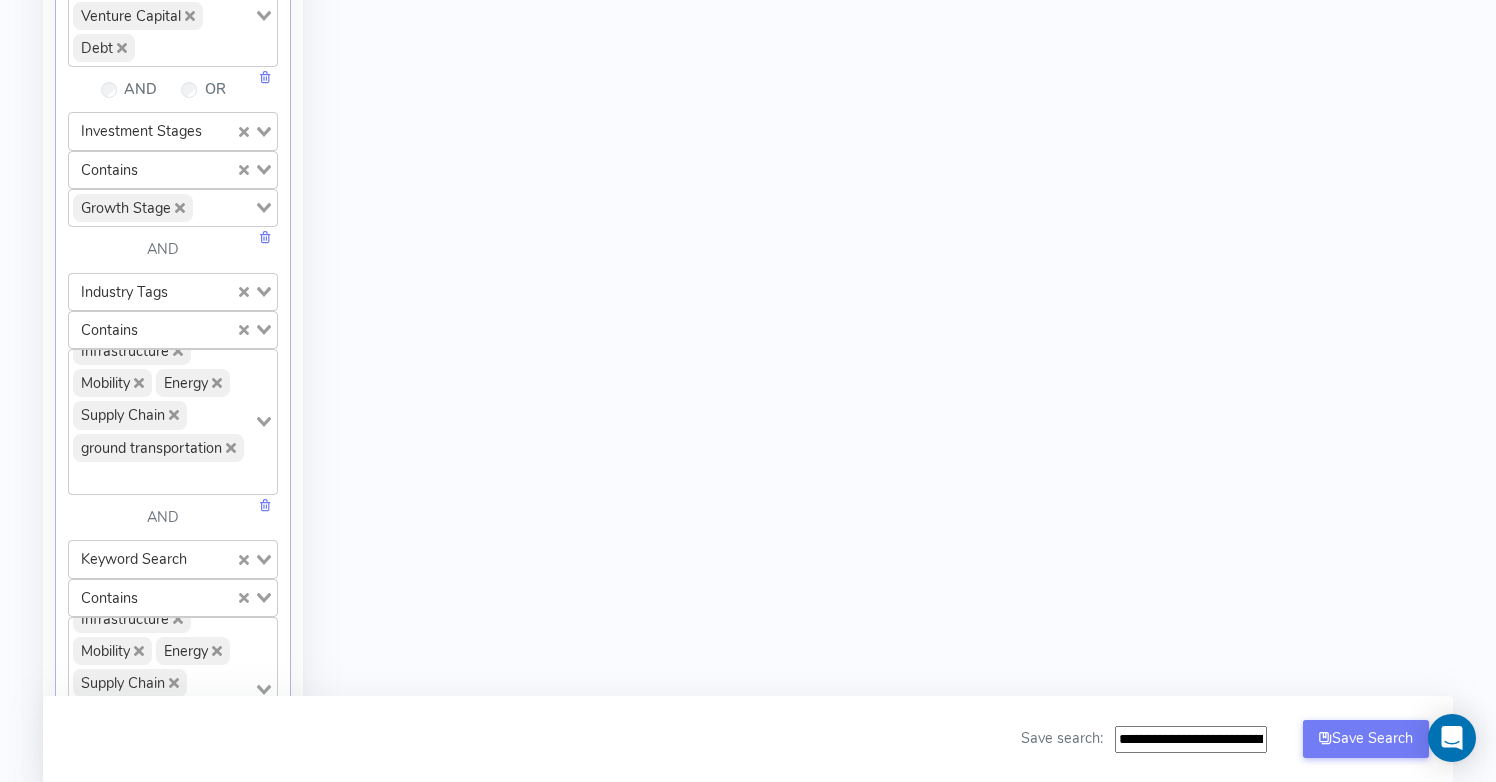 click 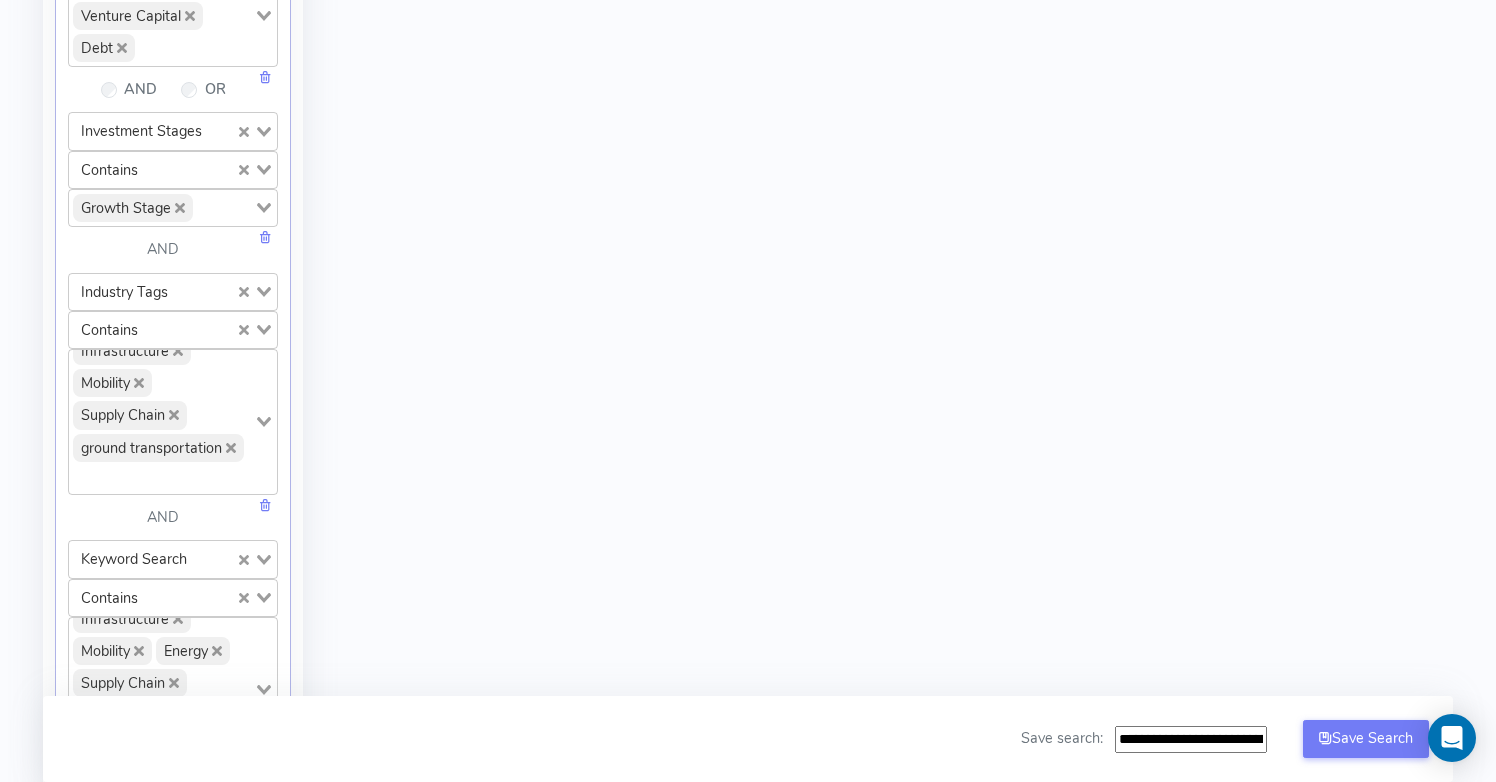 click 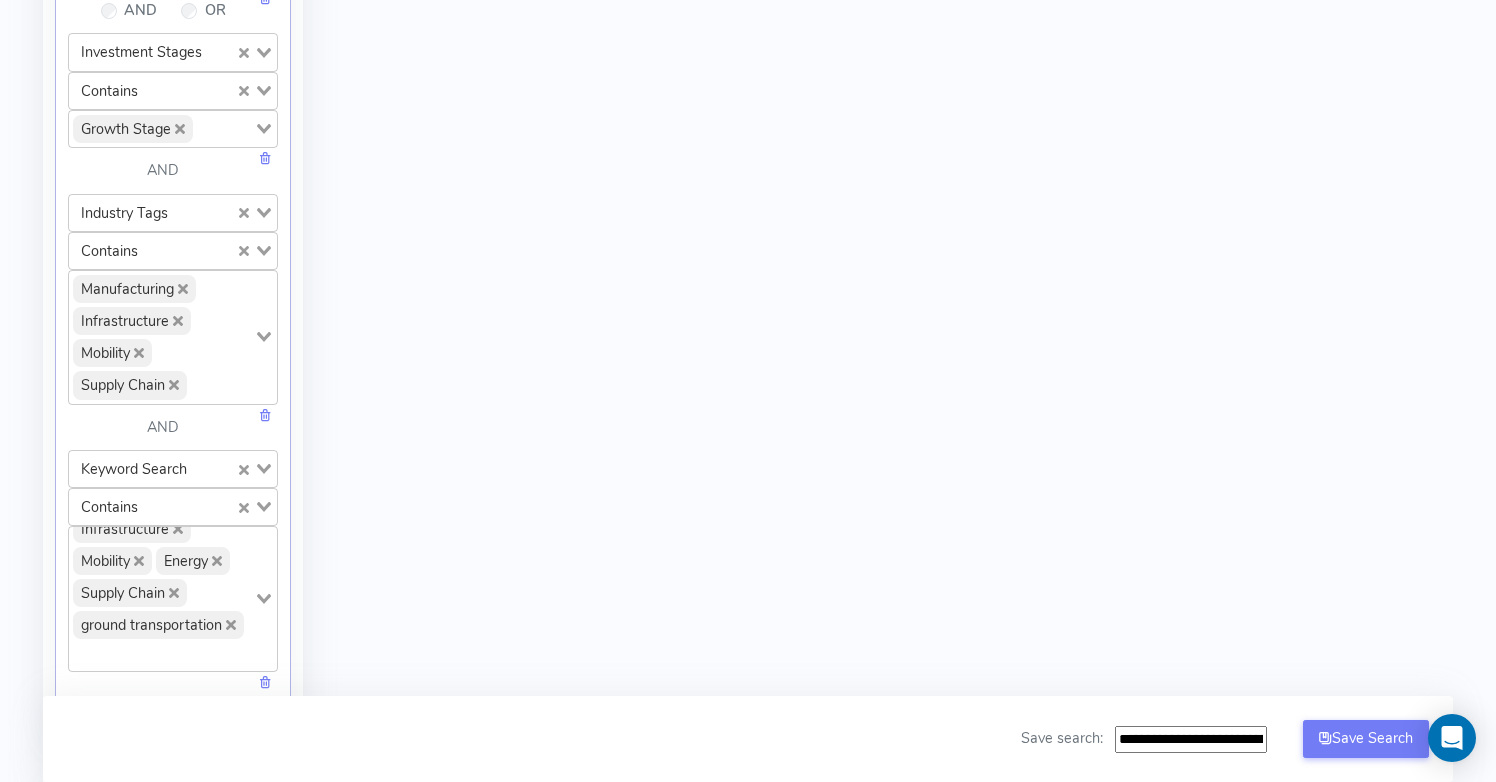 scroll, scrollTop: 948, scrollLeft: 0, axis: vertical 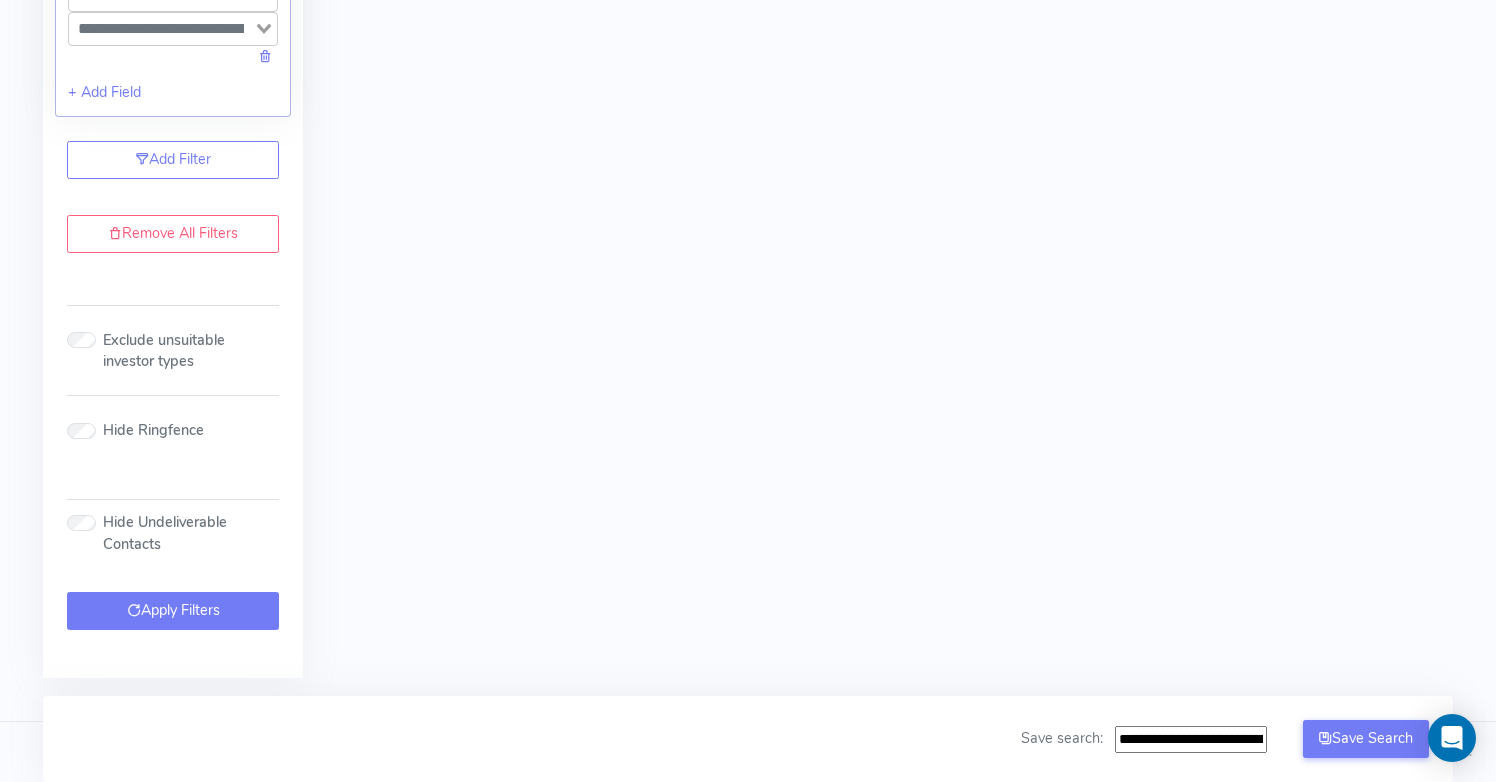 click on "Apply Filters" at bounding box center [173, 611] 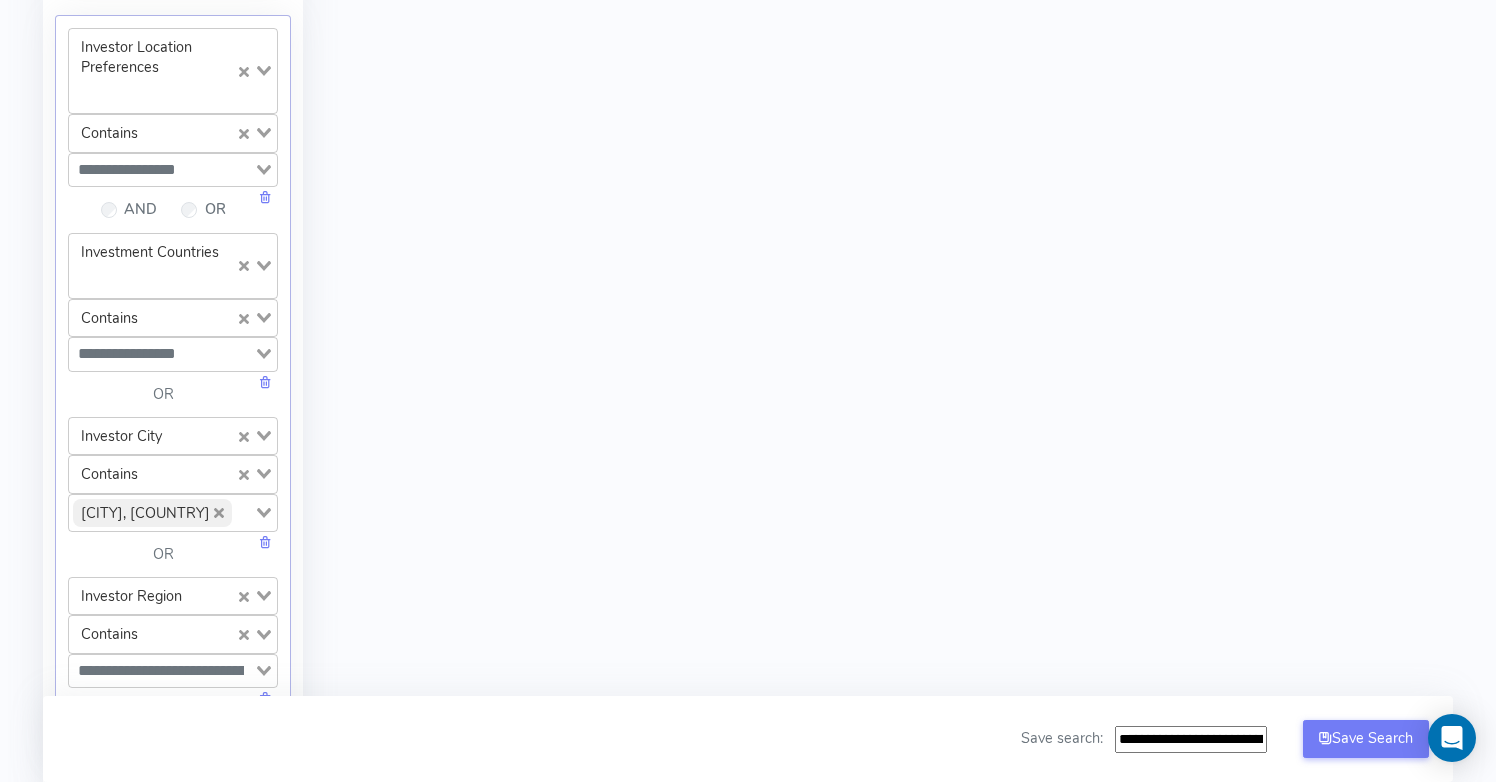 scroll, scrollTop: 1750, scrollLeft: 0, axis: vertical 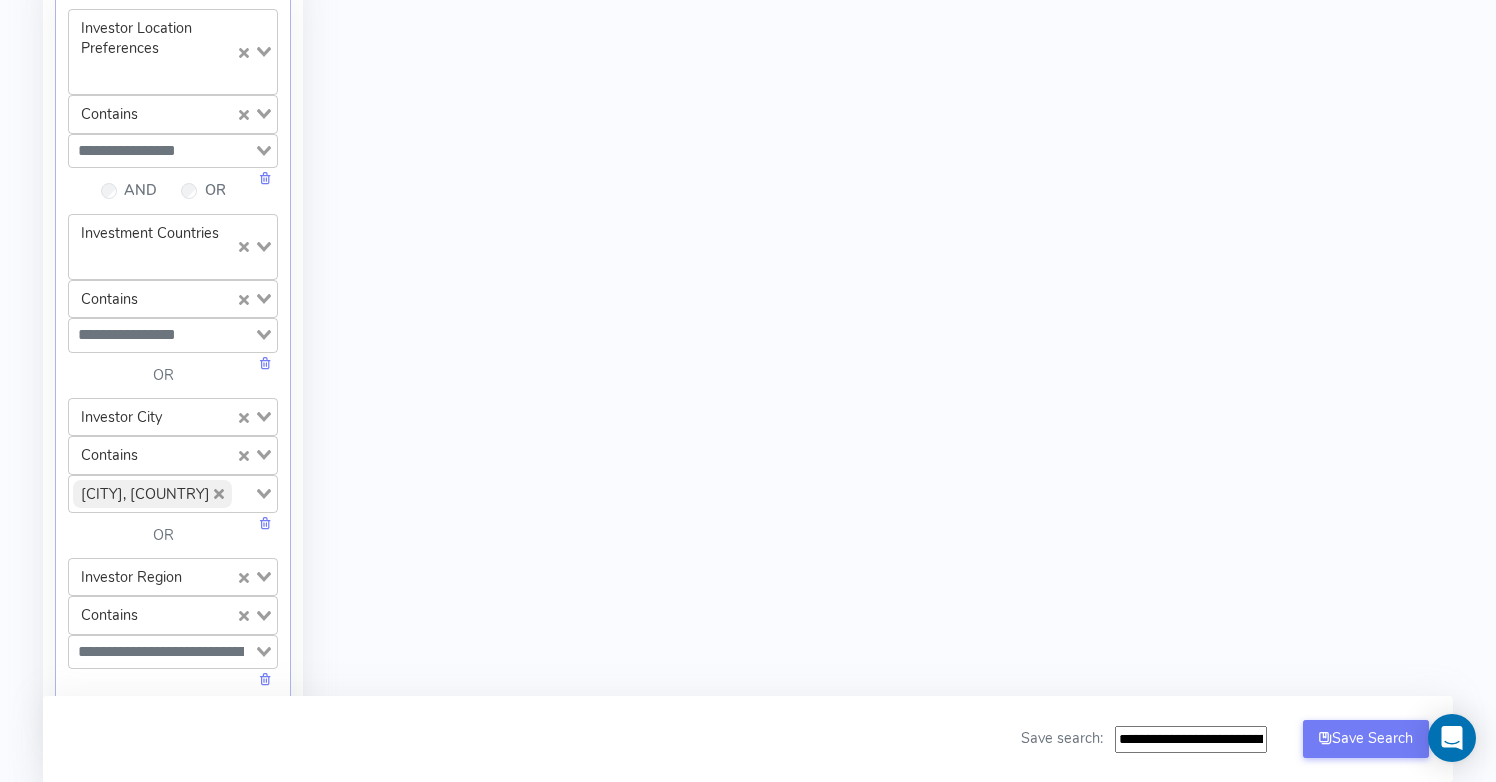 click 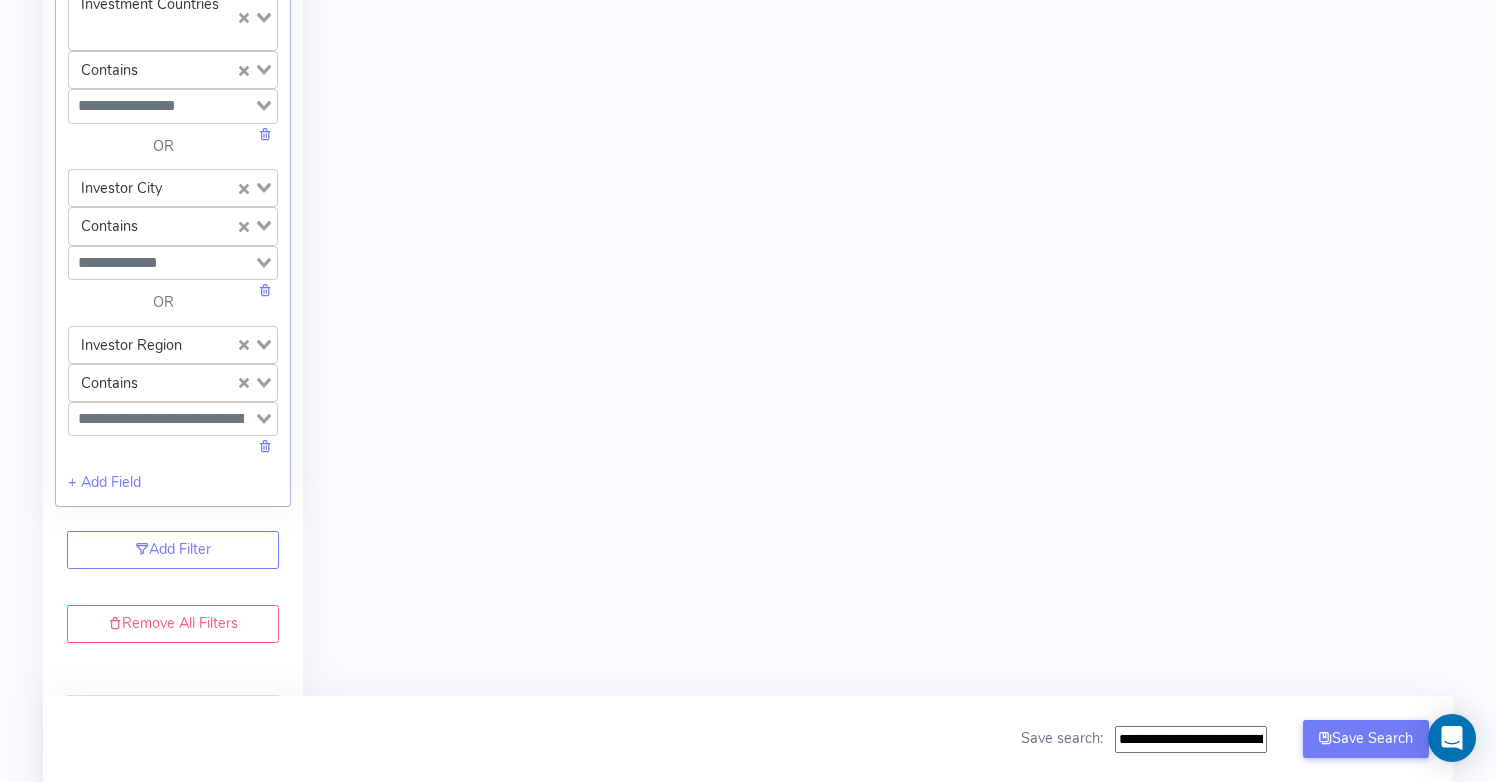 scroll, scrollTop: 1981, scrollLeft: 0, axis: vertical 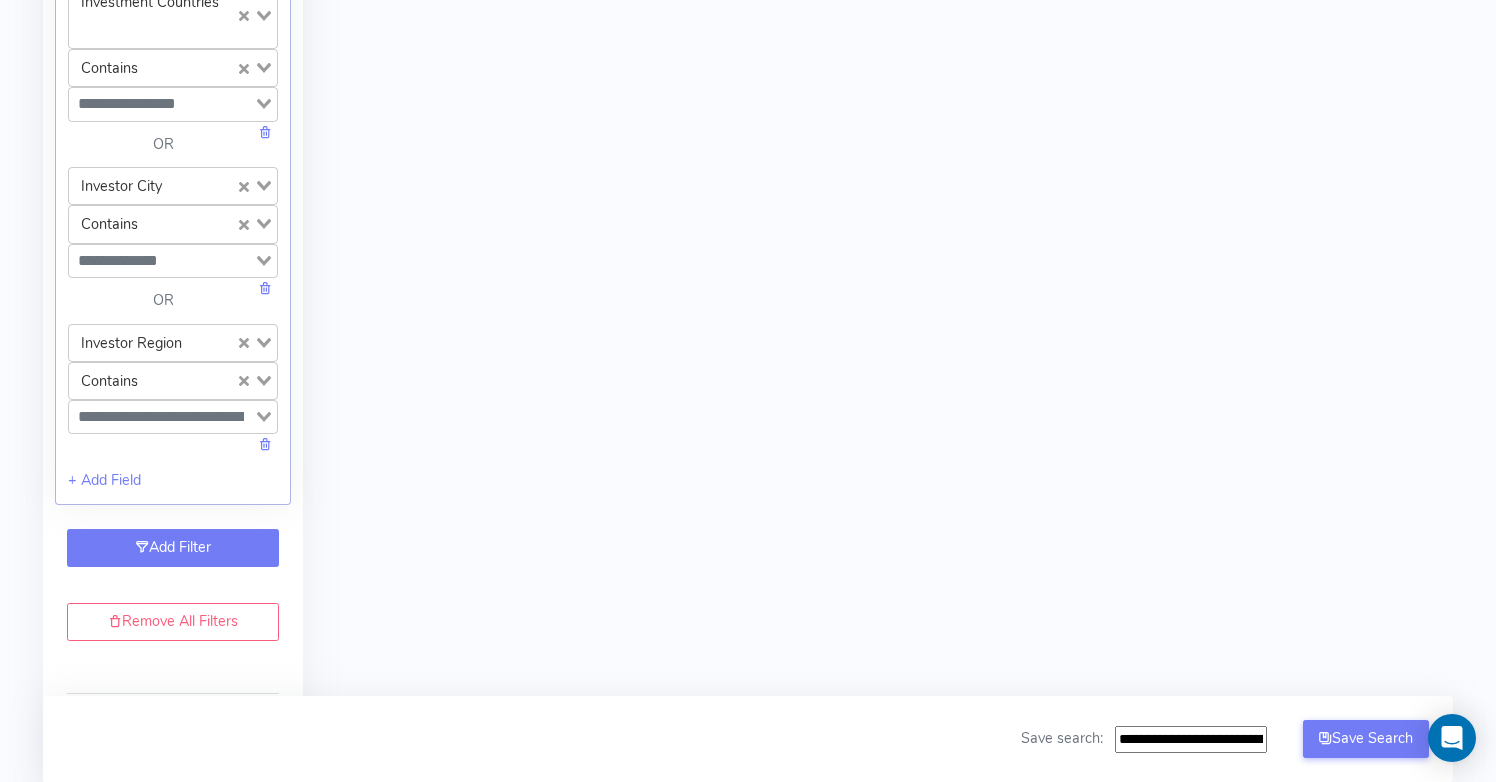 click on "Add Filter" at bounding box center (173, 548) 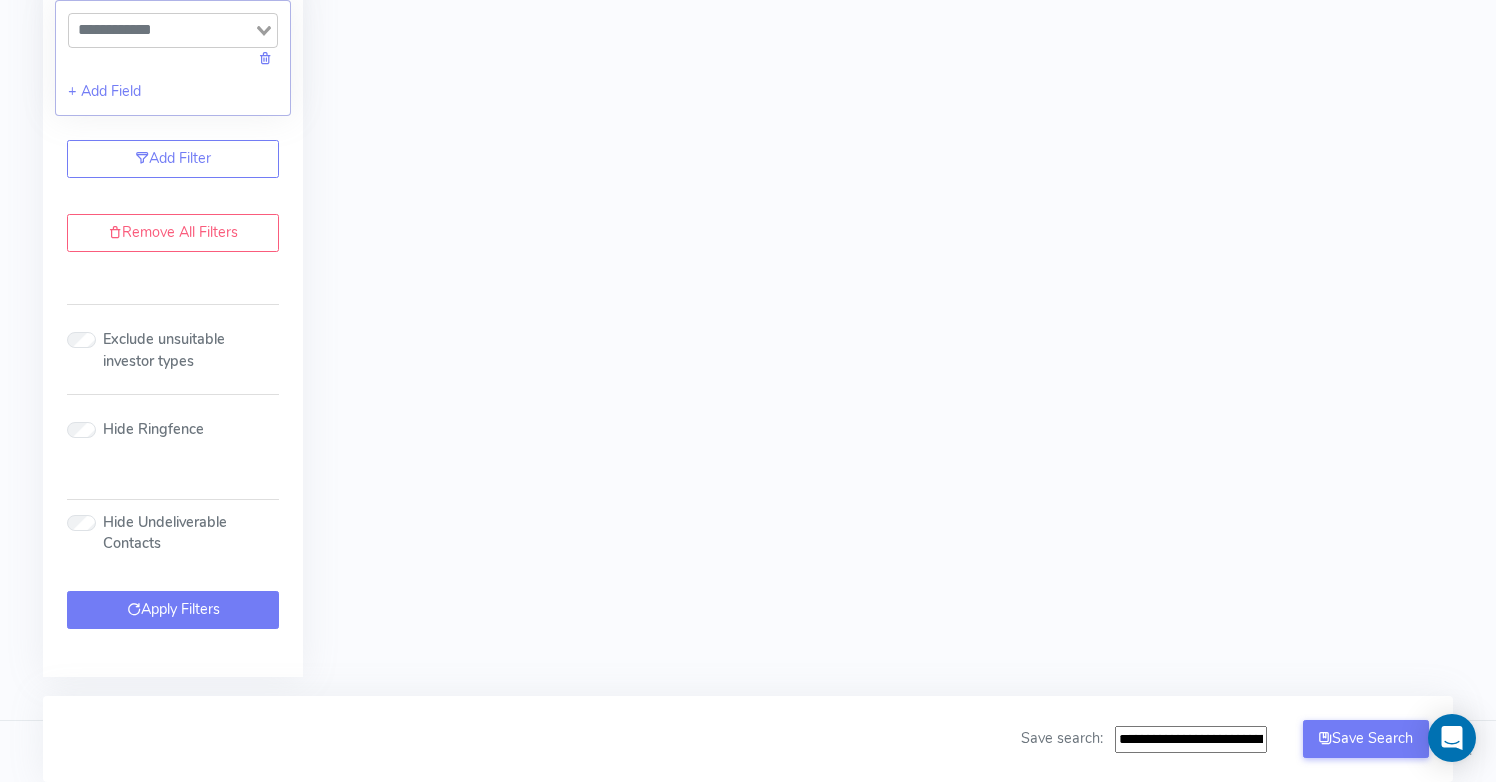 click on "Apply Filters" at bounding box center [173, 610] 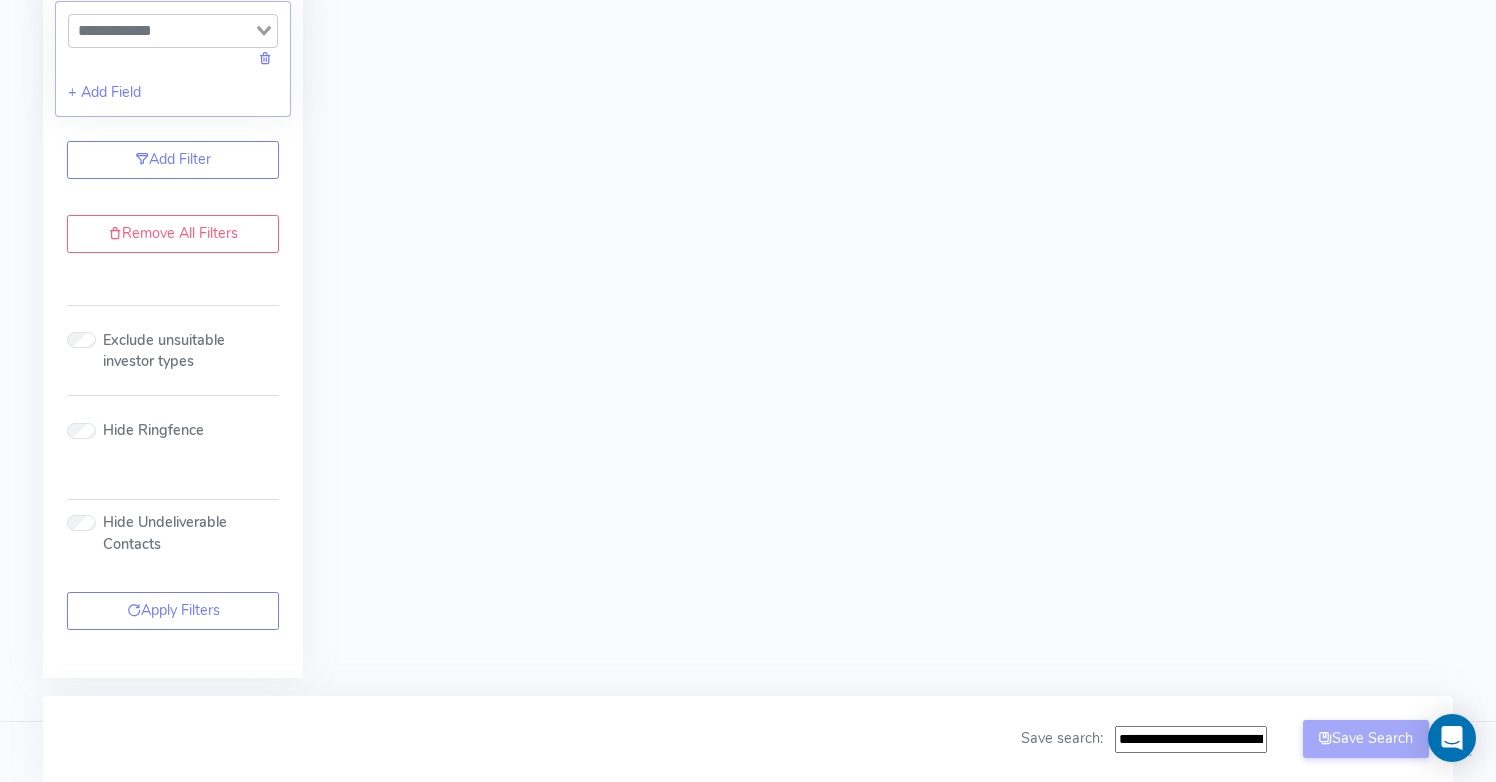 scroll, scrollTop: 2531, scrollLeft: 0, axis: vertical 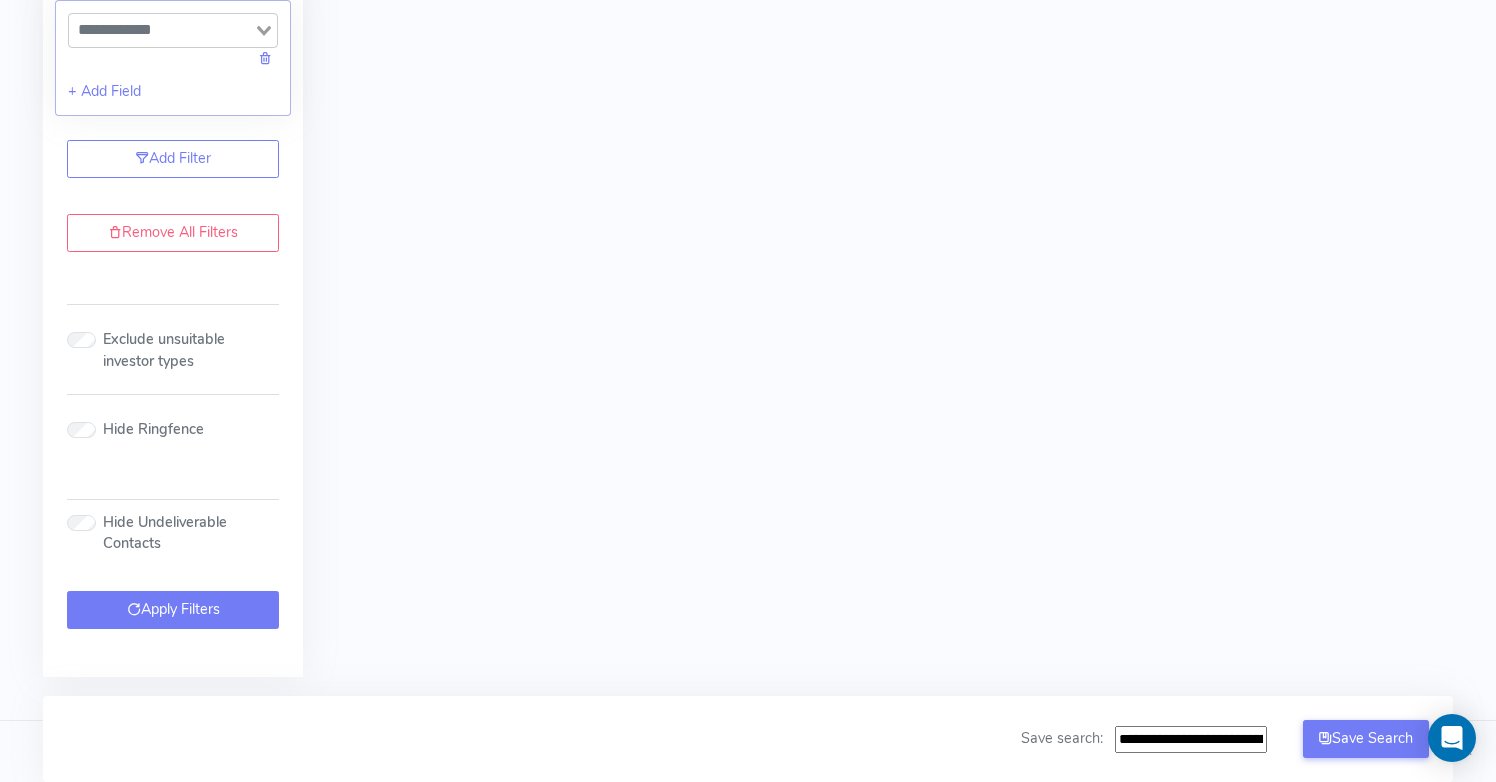 click on "Apply Filters" at bounding box center (173, 610) 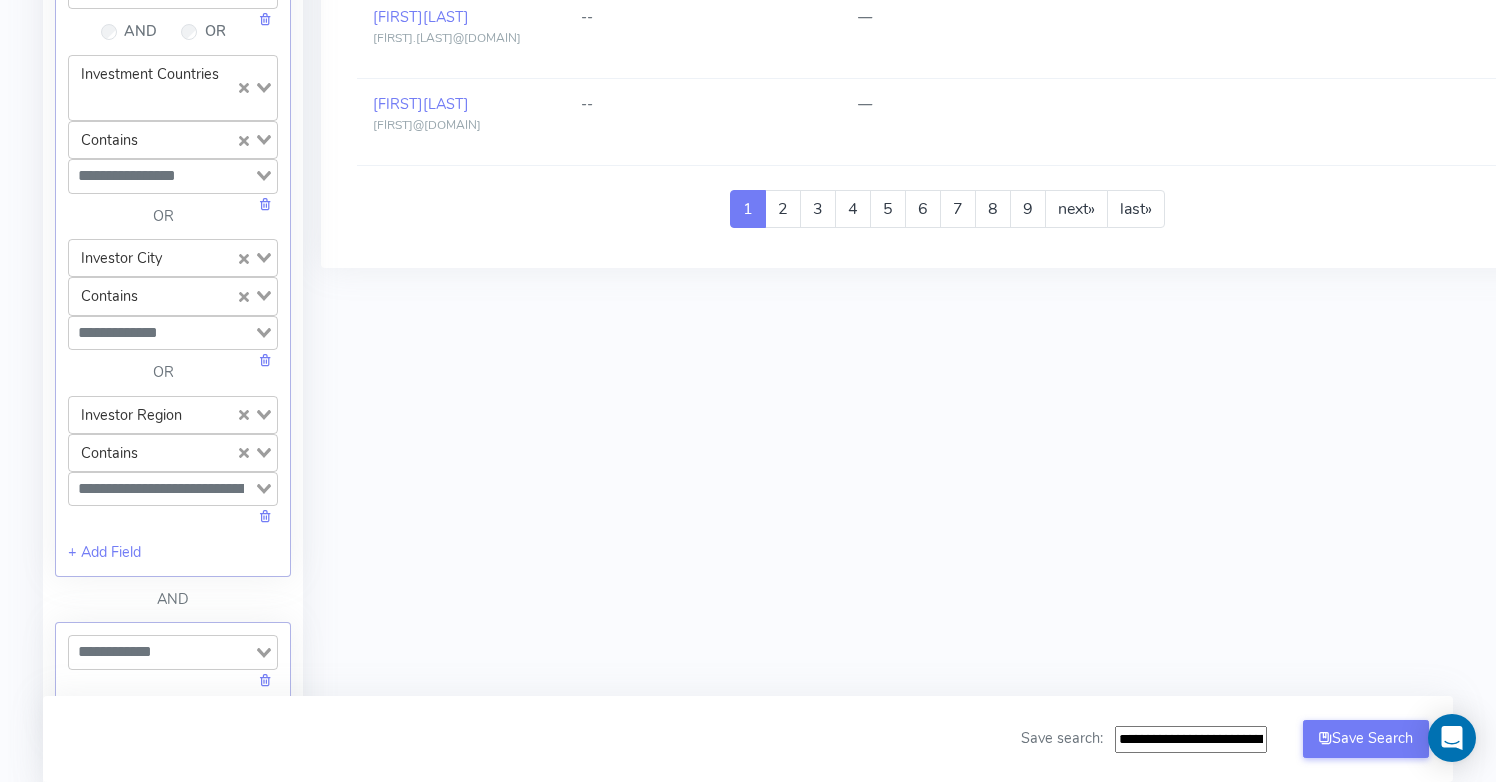 scroll, scrollTop: 1935, scrollLeft: 0, axis: vertical 